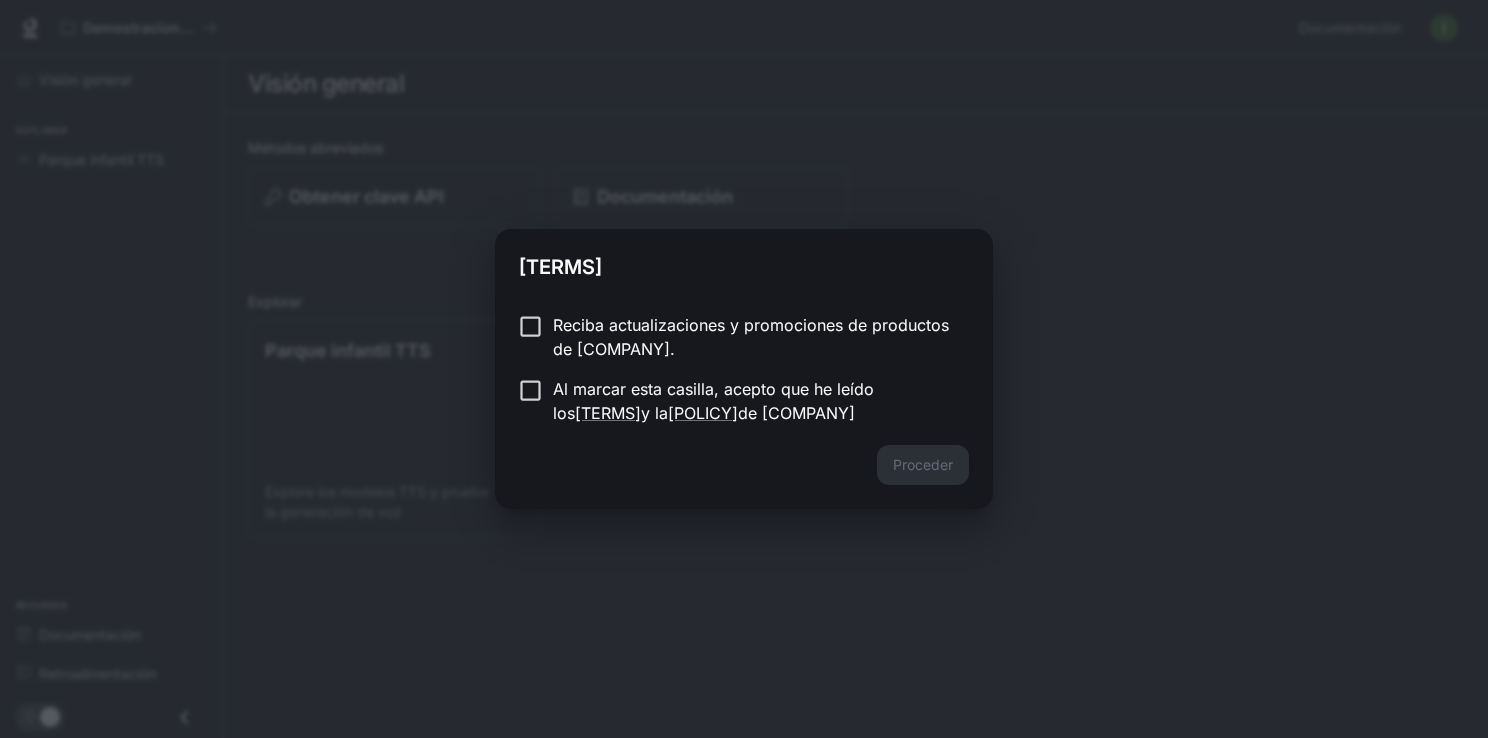 scroll, scrollTop: 0, scrollLeft: 0, axis: both 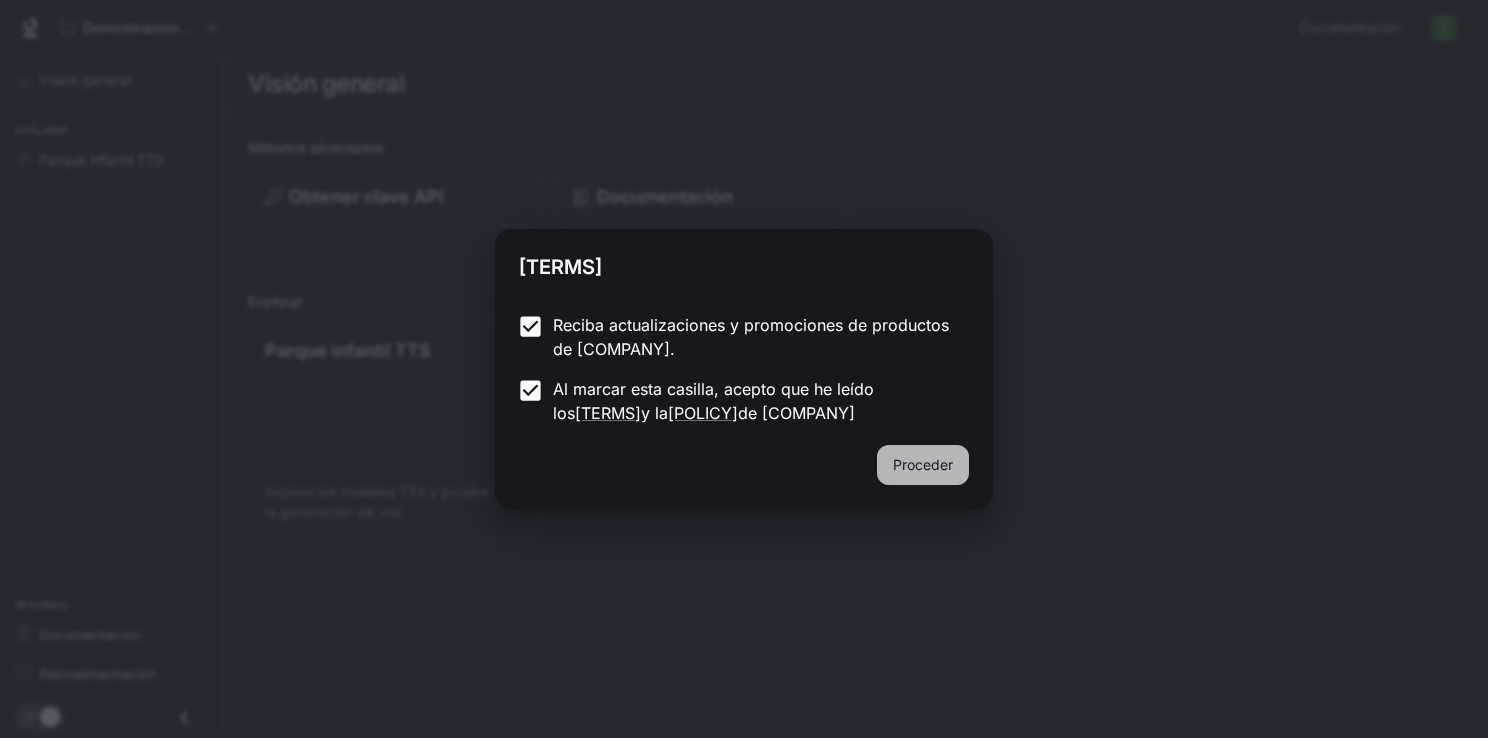 click on "Proceder" at bounding box center [923, 465] 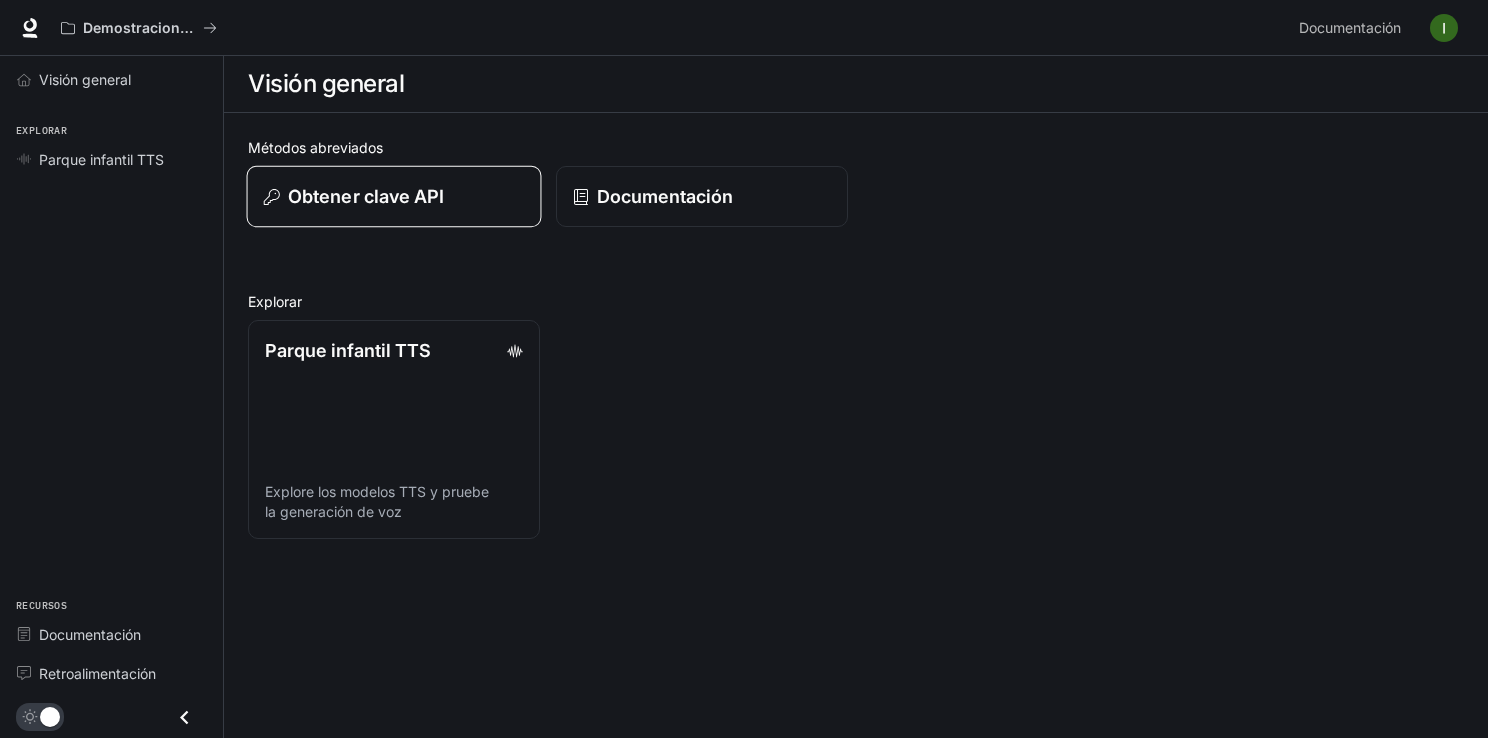 click on "Obtener clave API" at bounding box center [394, 196] 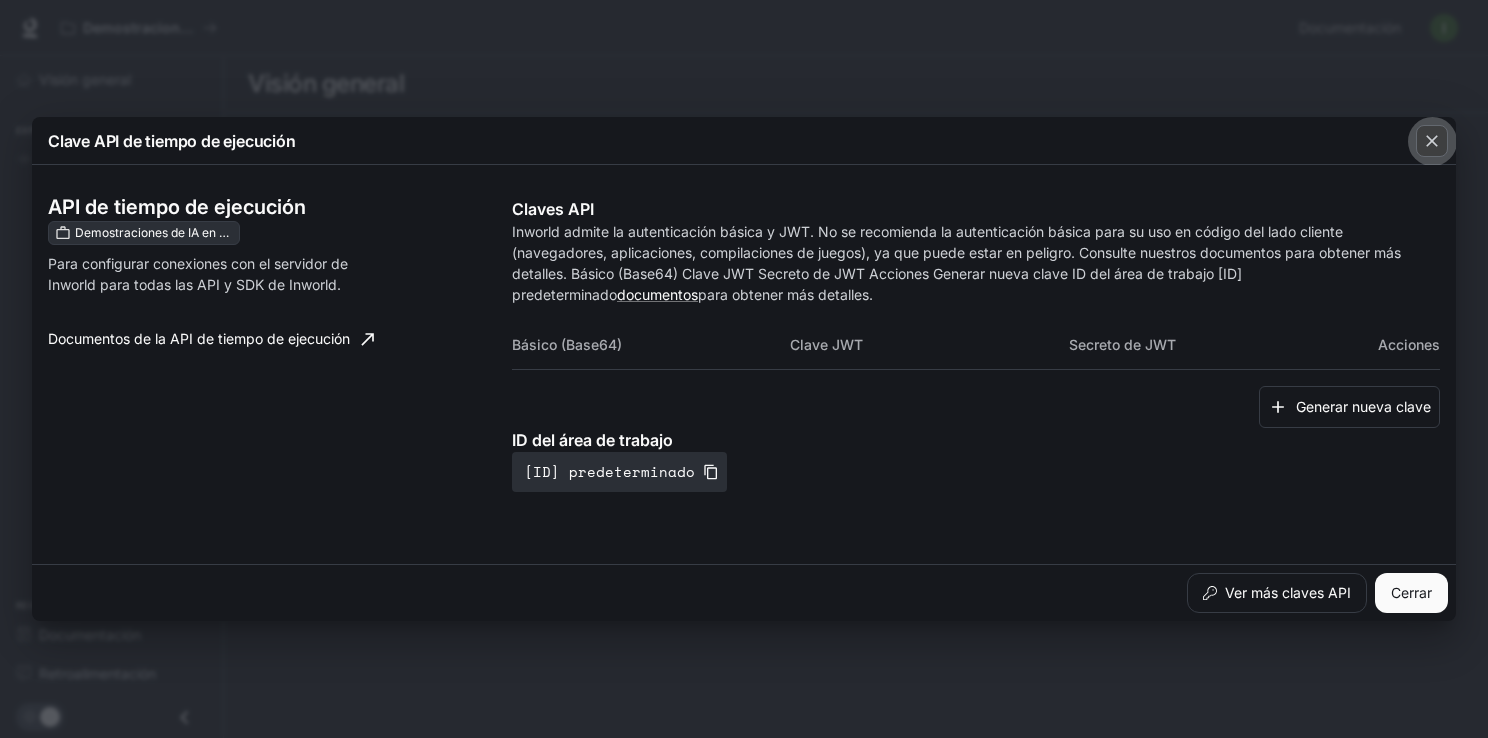 click 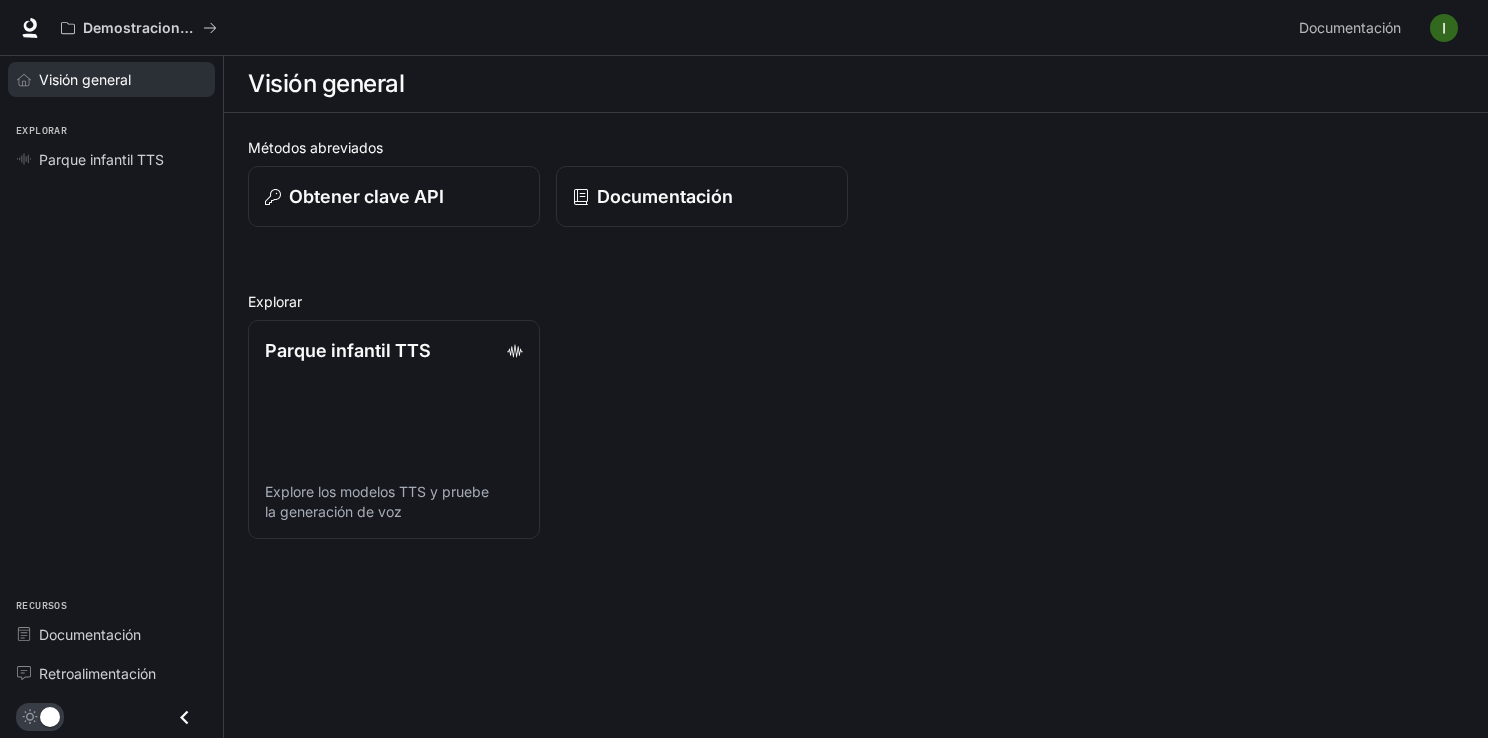 click on "Visión general" at bounding box center (122, 79) 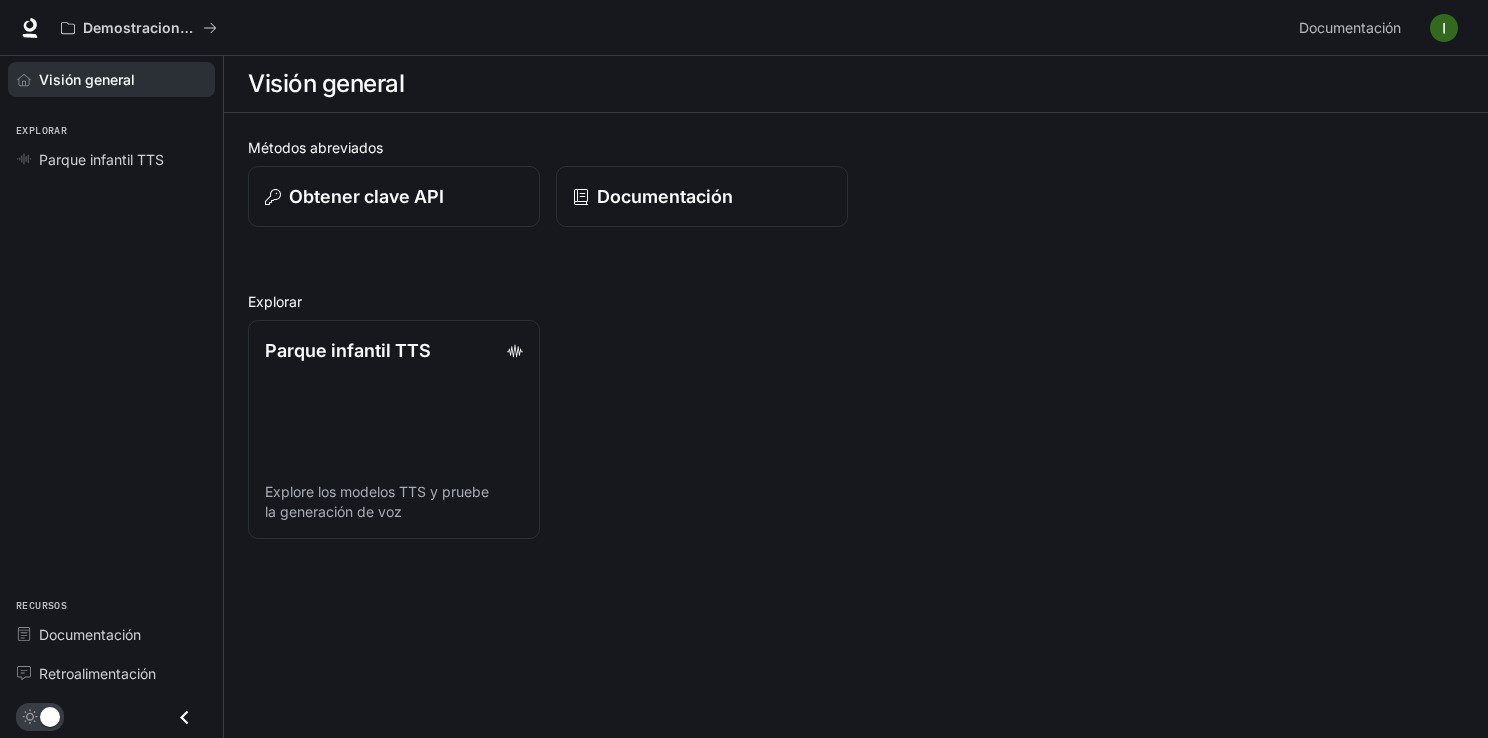 click on "Visión general Explorar Parque infantil TTS Recursos Documentación Retroalimentación" at bounding box center [111, 397] 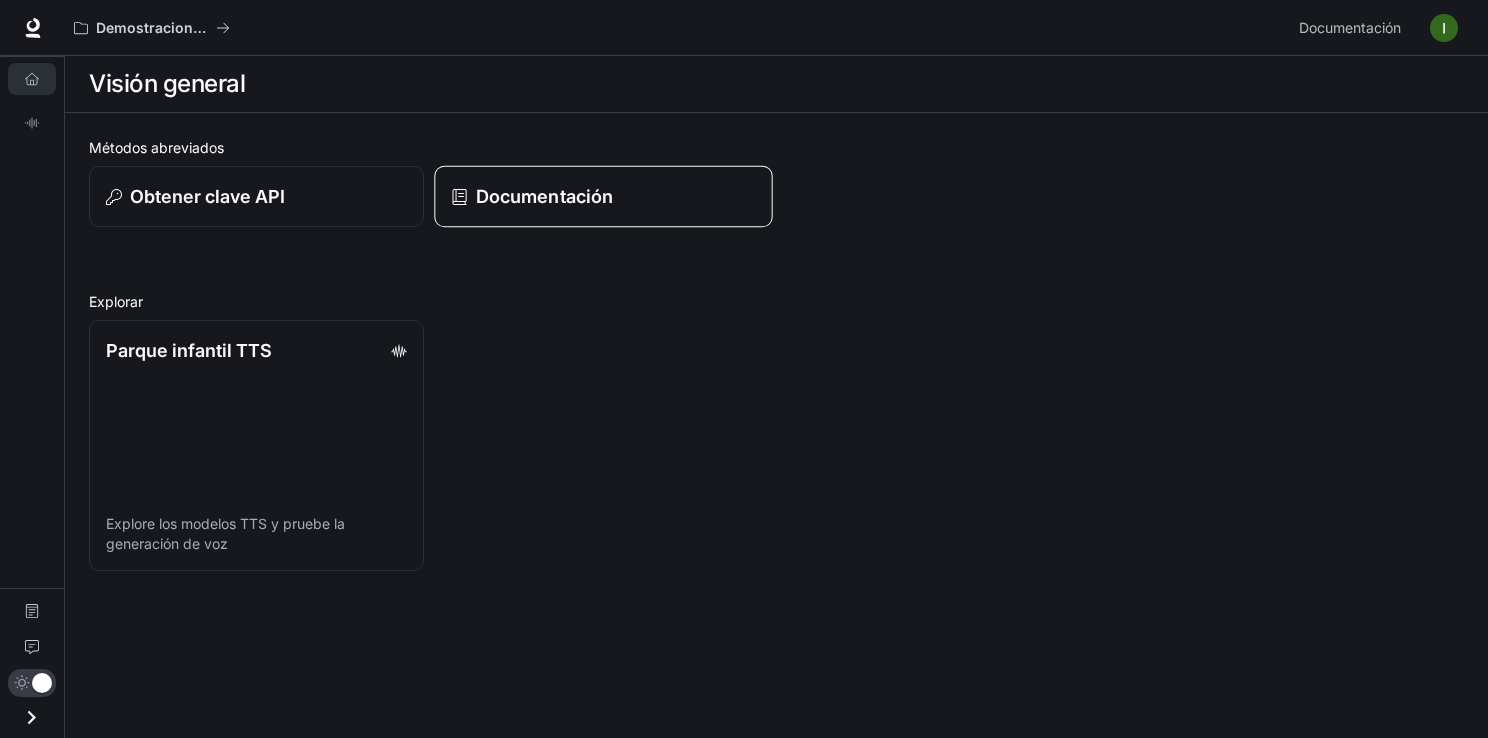 click on "Documentación" at bounding box center [543, 196] 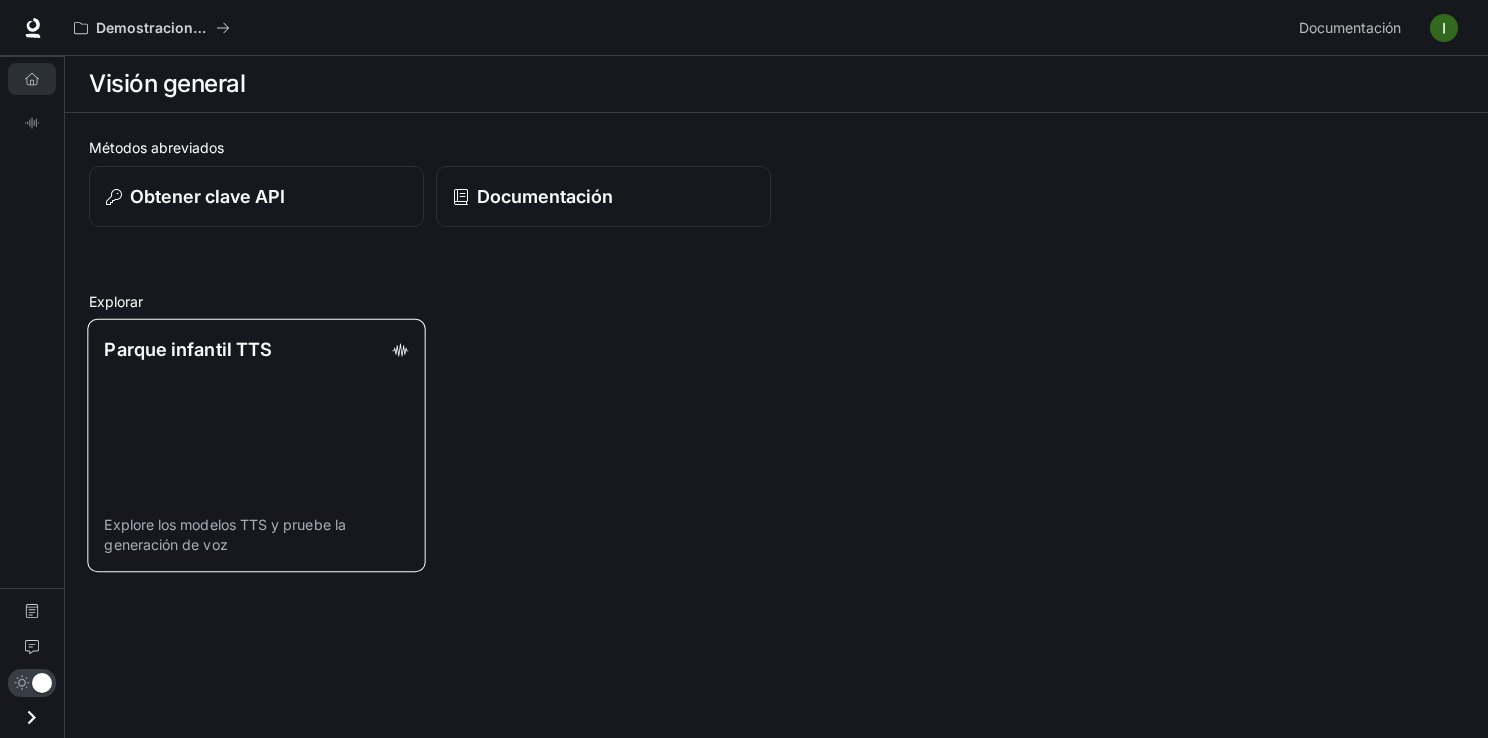 click on "Parque infantil TTS Explore los modelos TTS y pruebe la generación de voz" at bounding box center [256, 446] 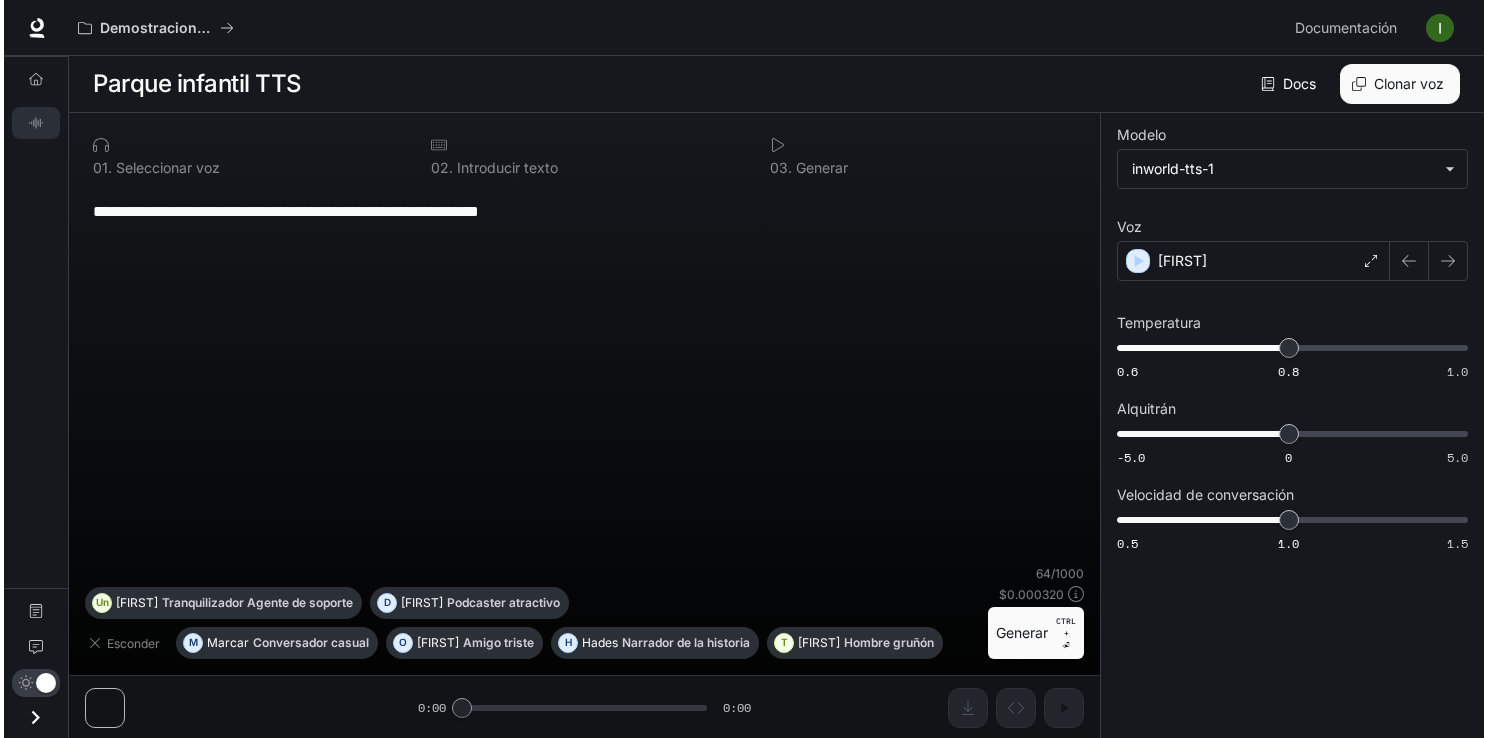 scroll, scrollTop: 0, scrollLeft: 0, axis: both 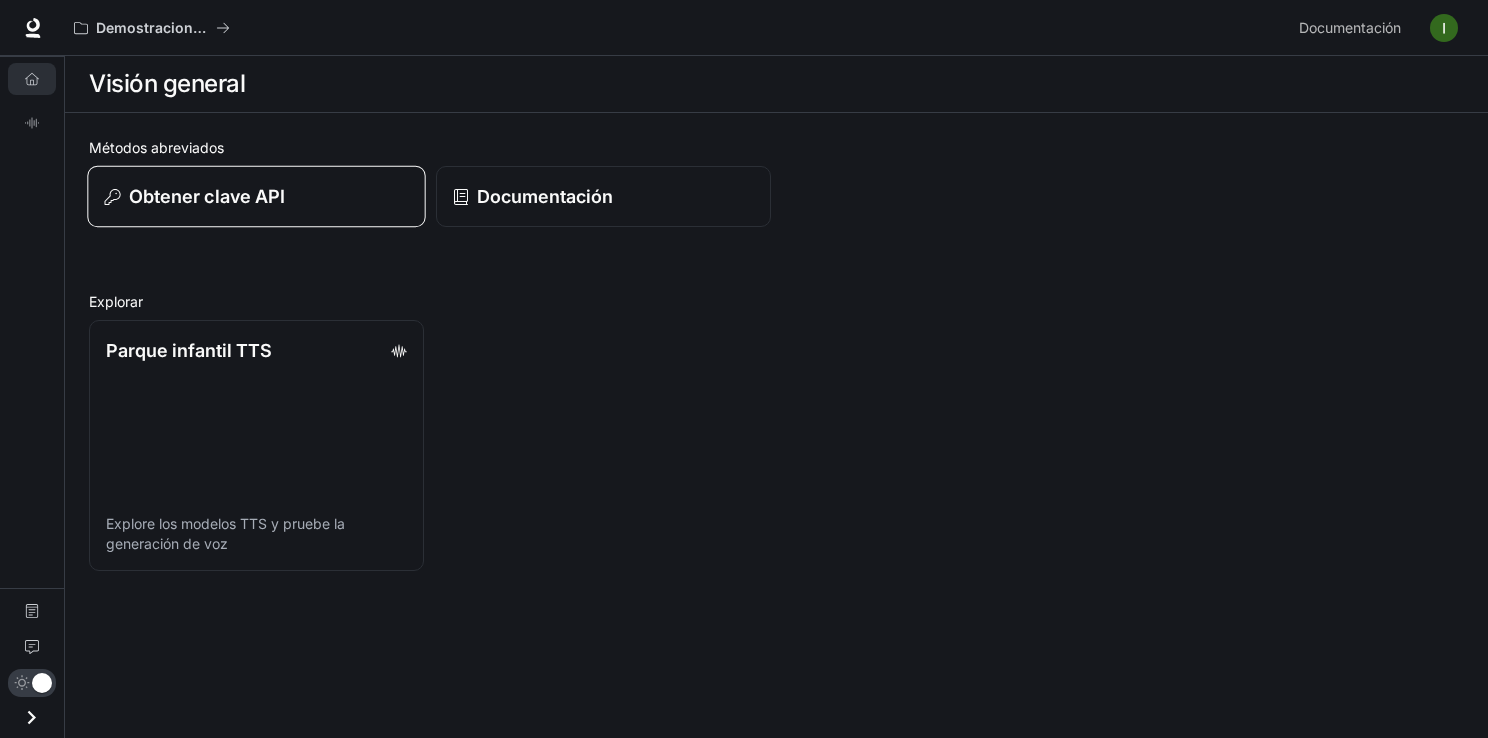 click on "Obtener clave API" at bounding box center [256, 197] 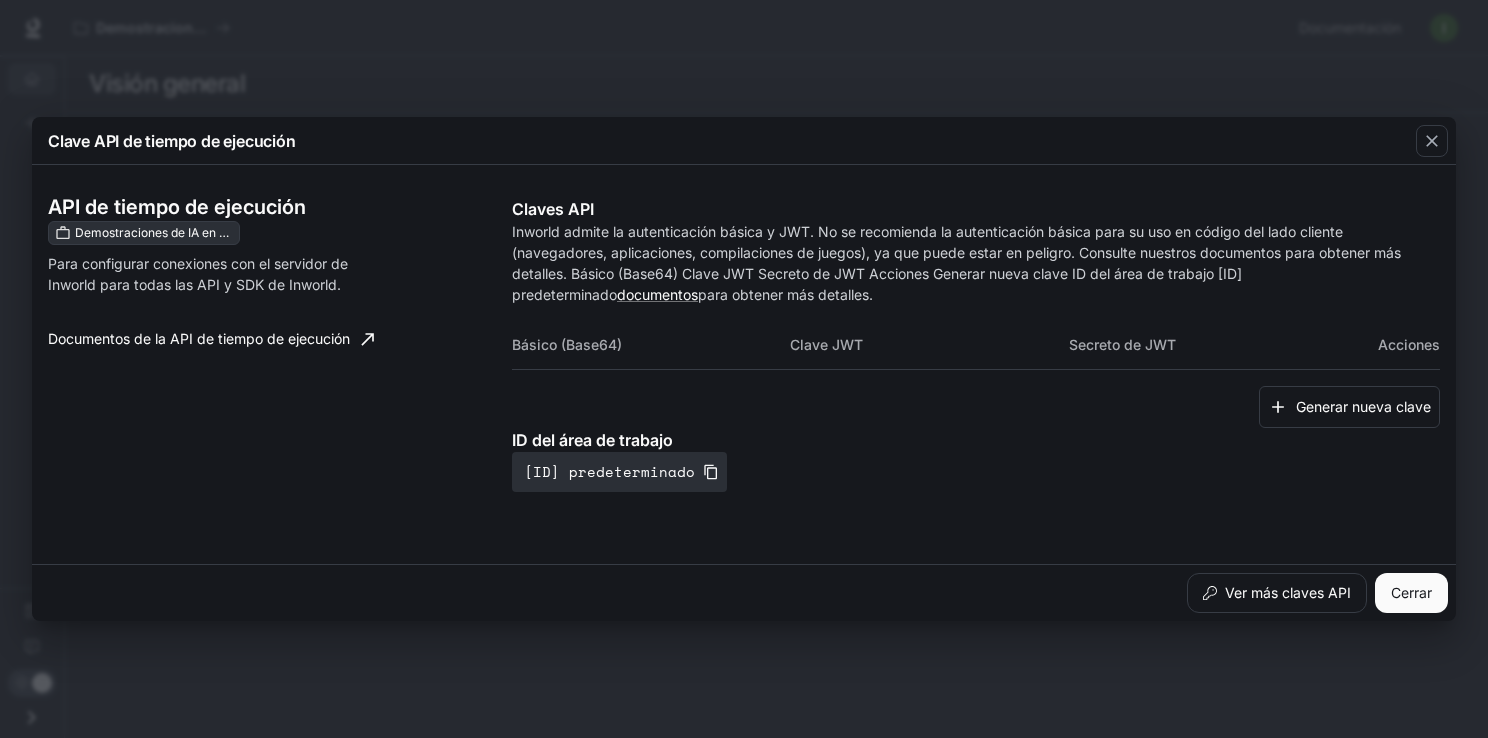 click on "Claves API Inworld admite la autenticación básica y JWT. No se recomienda la autenticación básica para su uso en código del lado cliente (navegadores, aplicaciones, compilaciones de juegos), ya que puede estar en peligro. Consulte nuestros  documentos  para obtener más detalles. Básico (Base64) Clave JWT Secreto de JWT Acciones Generar nueva clave ID del área de trabajo hw5irnaeqj0uypyko_femg predeterminado" at bounding box center (976, 344) 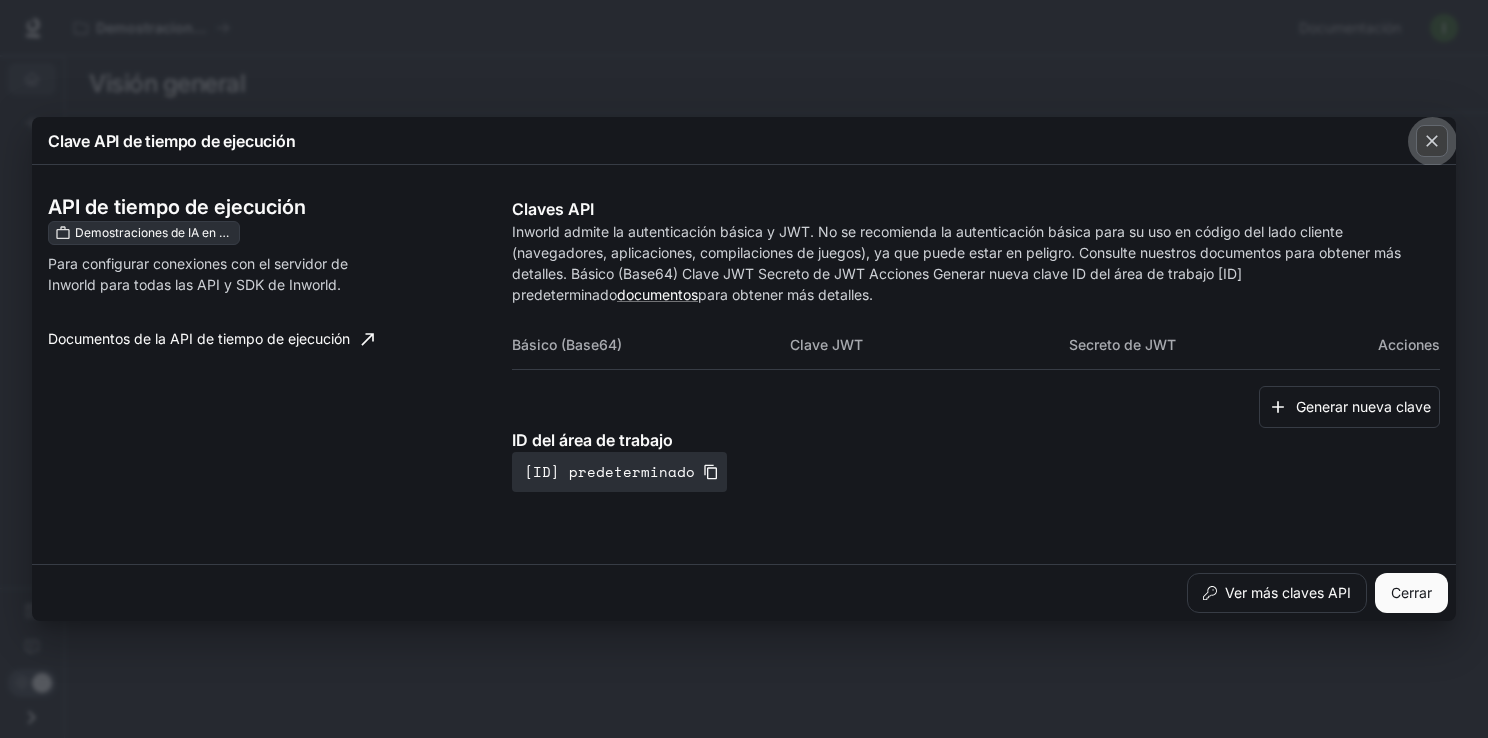 click 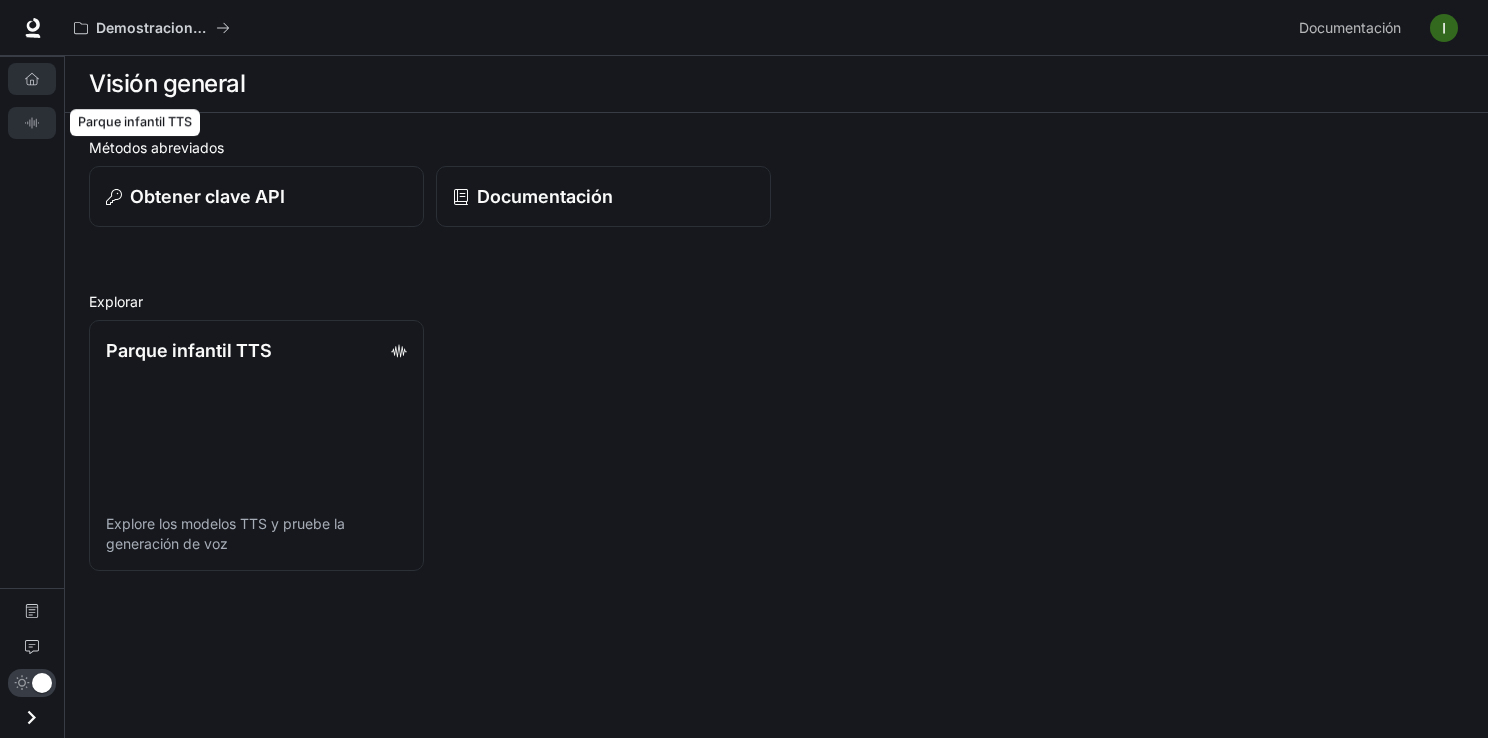 click 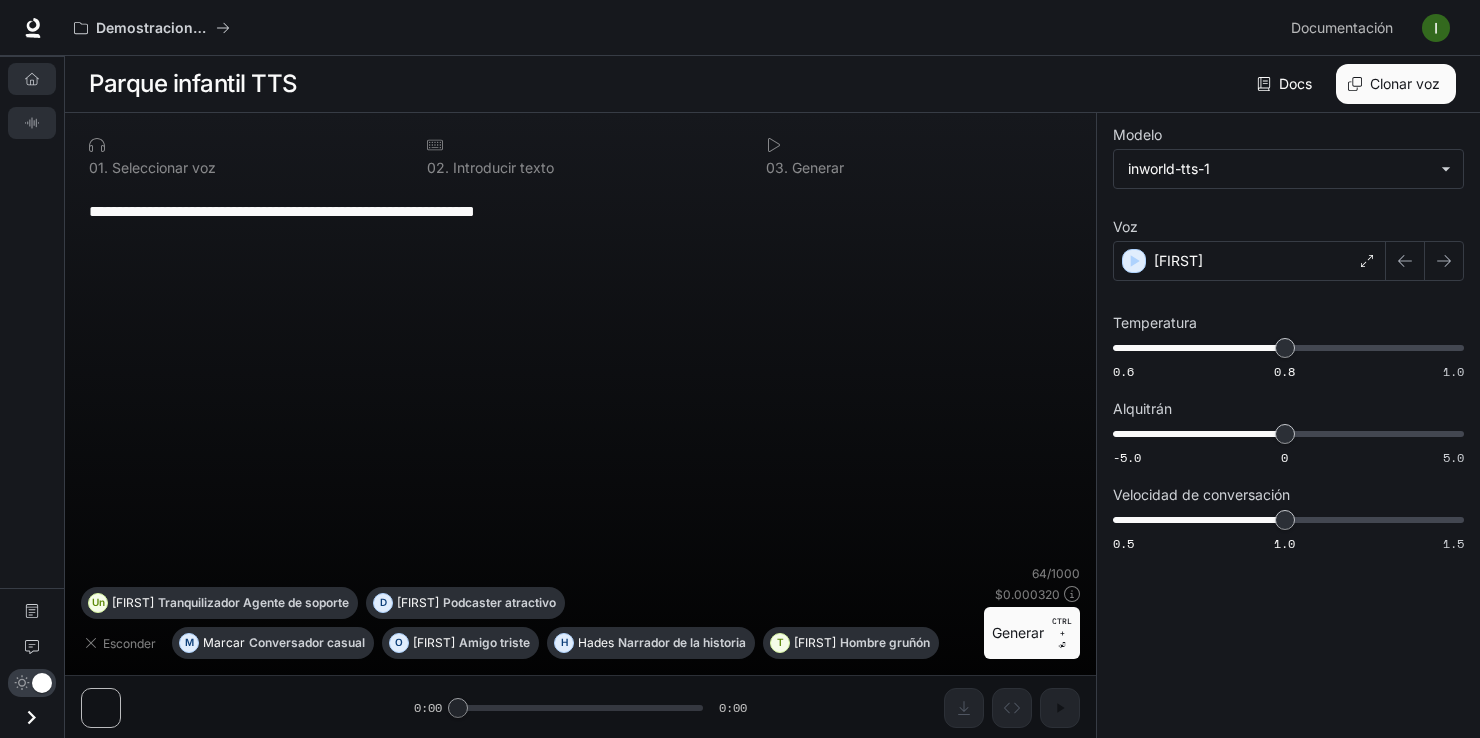 click 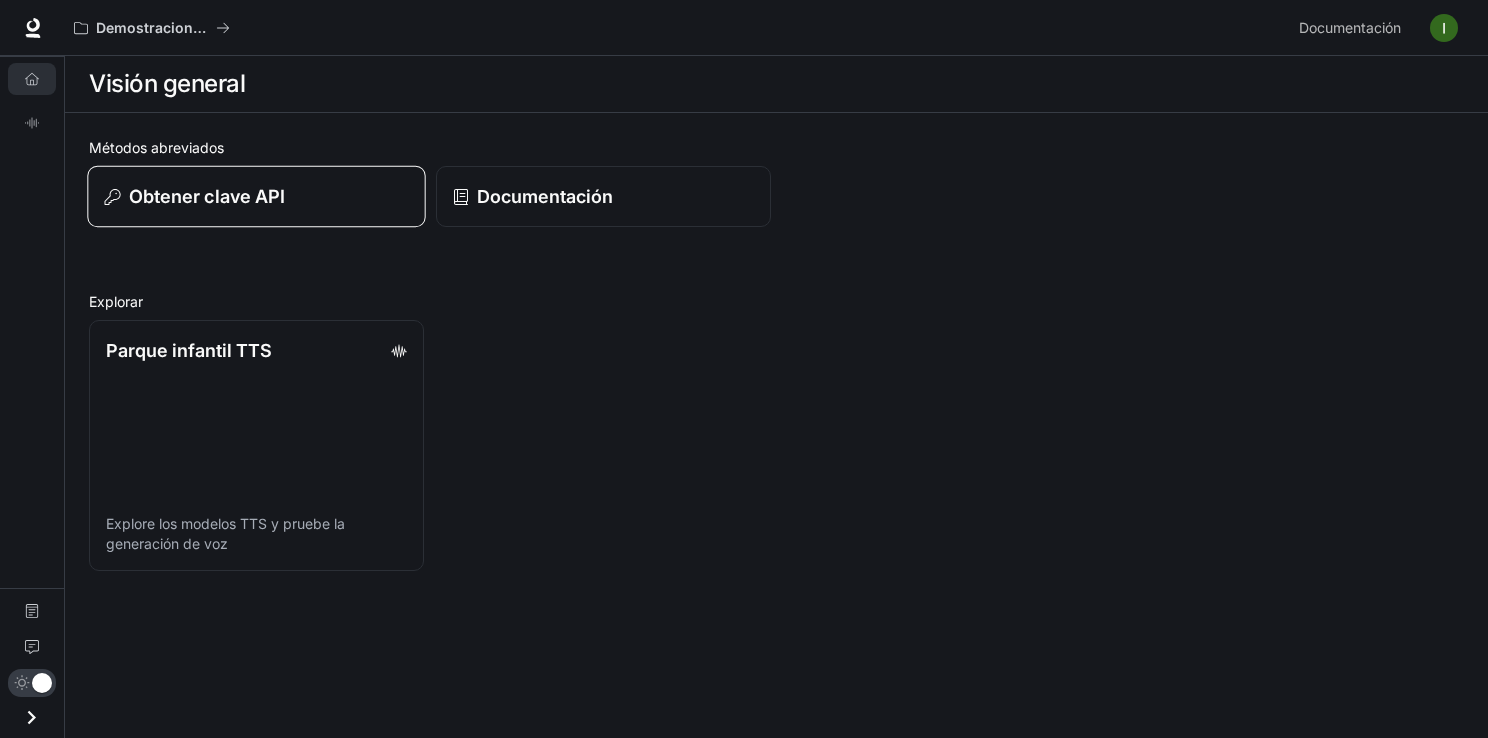 click on "Obtener clave API" at bounding box center [256, 197] 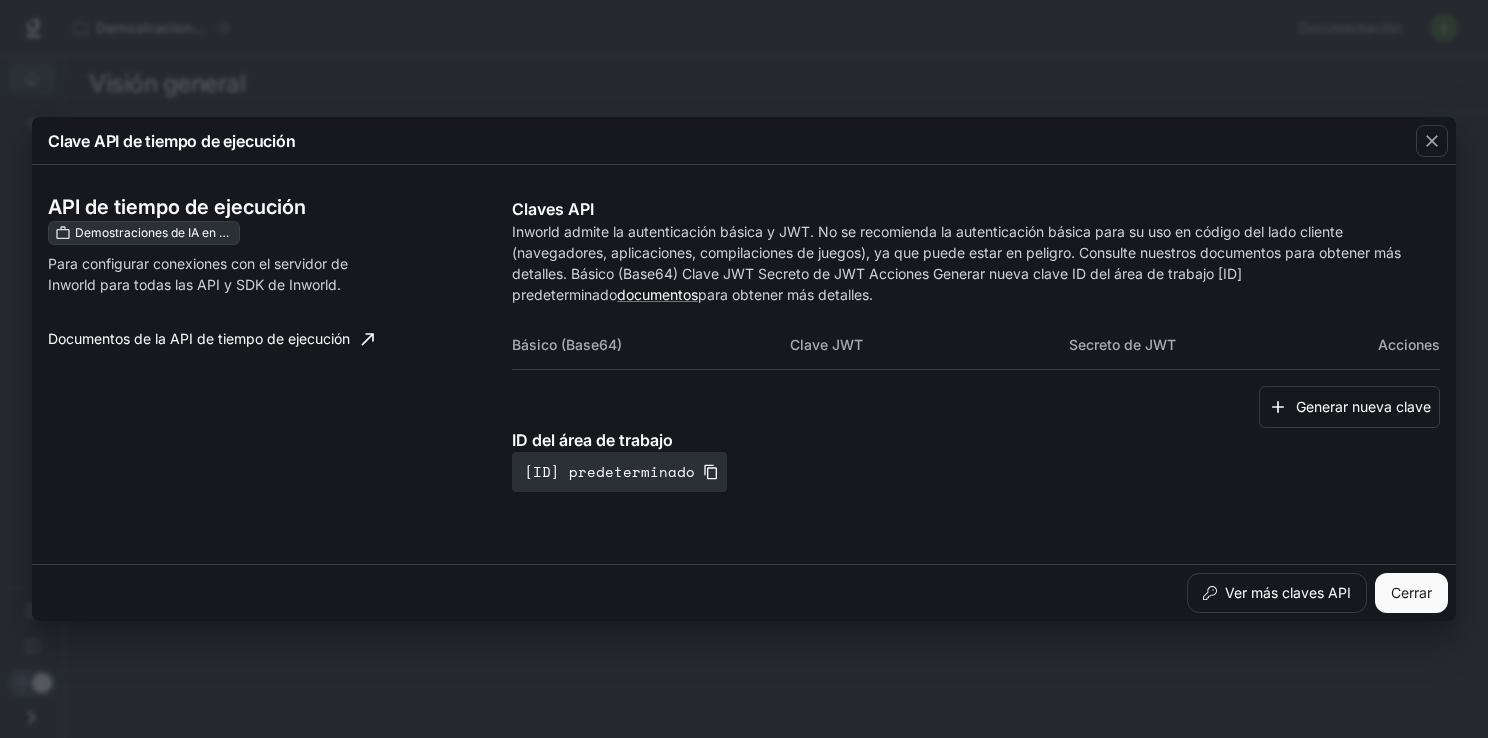 click on "Básico (Base64)" at bounding box center [651, 345] 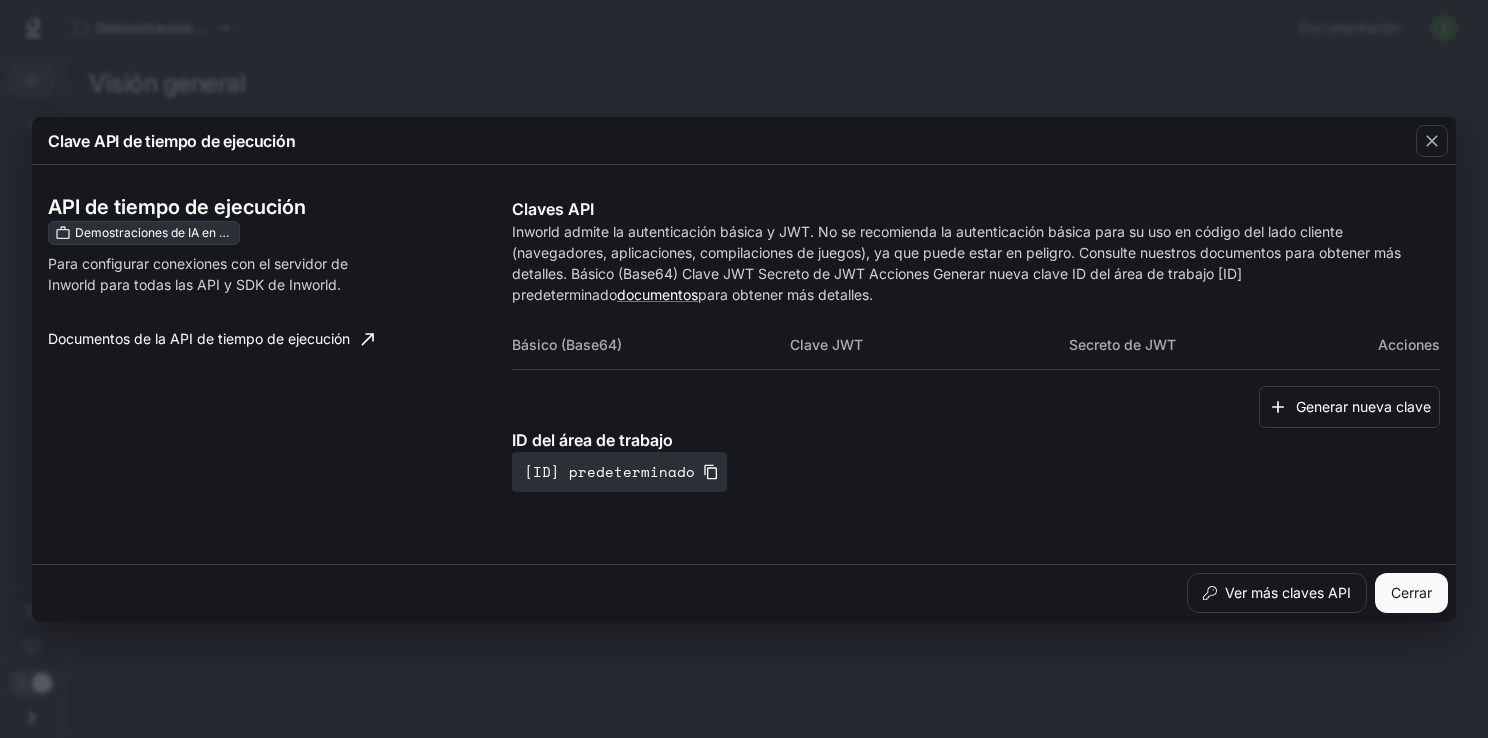drag, startPoint x: 1331, startPoint y: 593, endPoint x: 1423, endPoint y: 548, distance: 102.41582 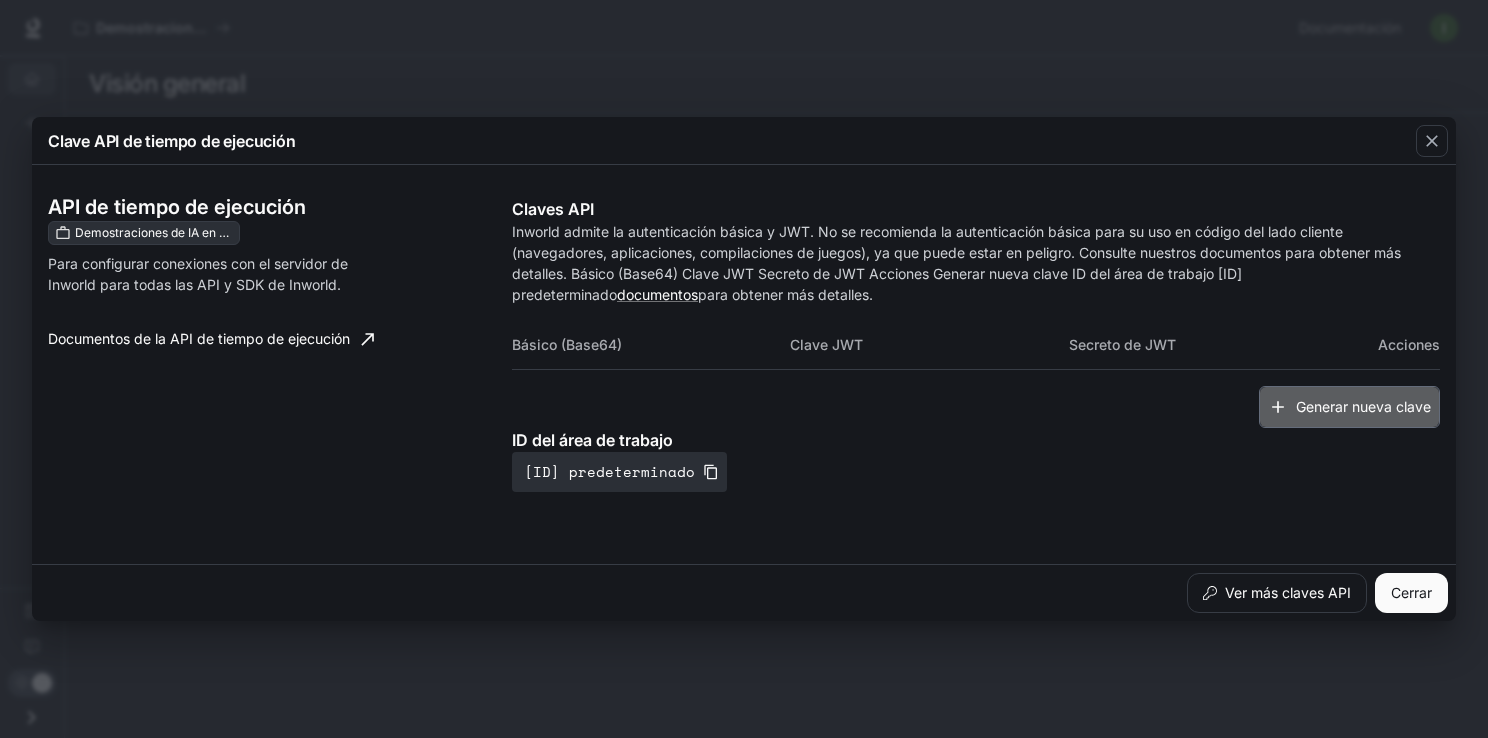 click on "Generar nueva clave" at bounding box center (1363, 407) 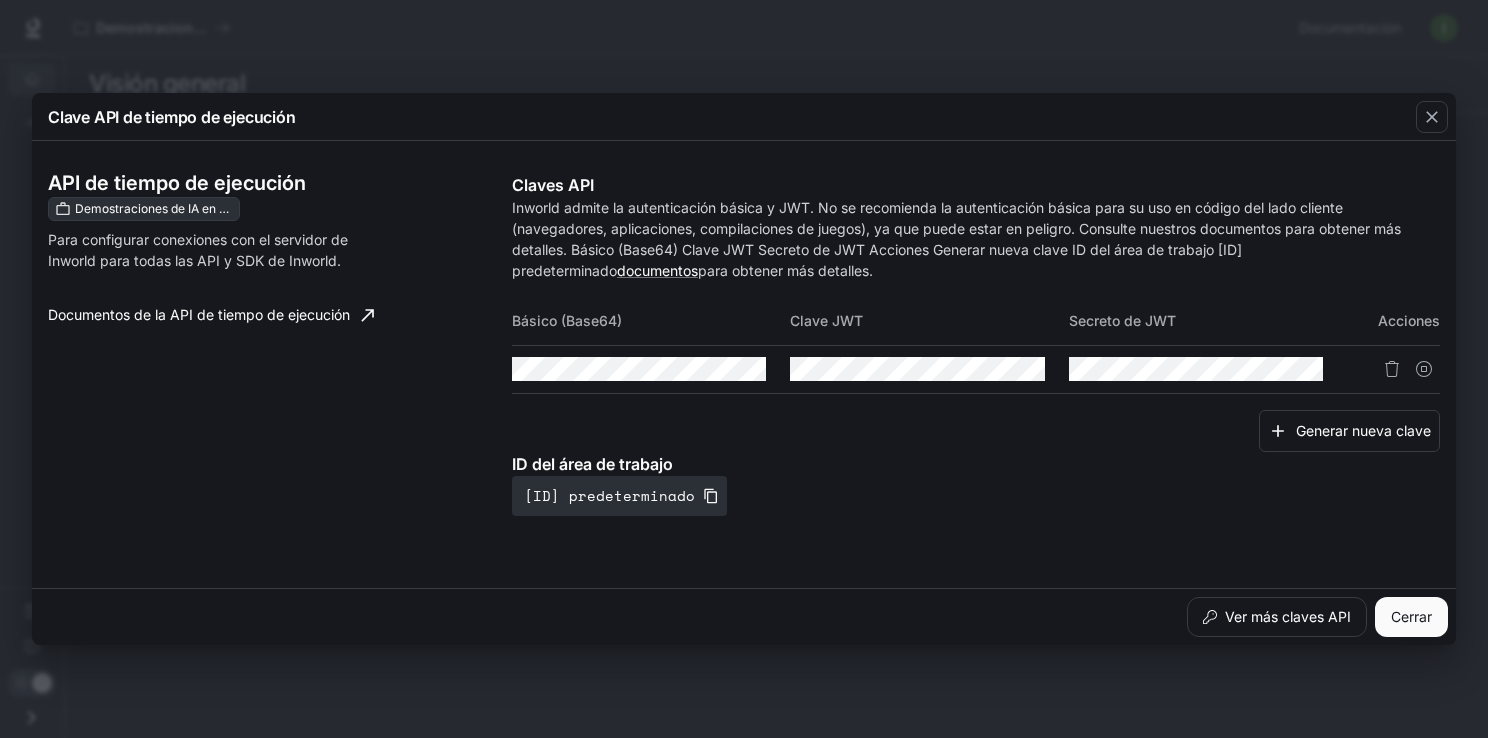 click on "Cerrar" at bounding box center (1411, 617) 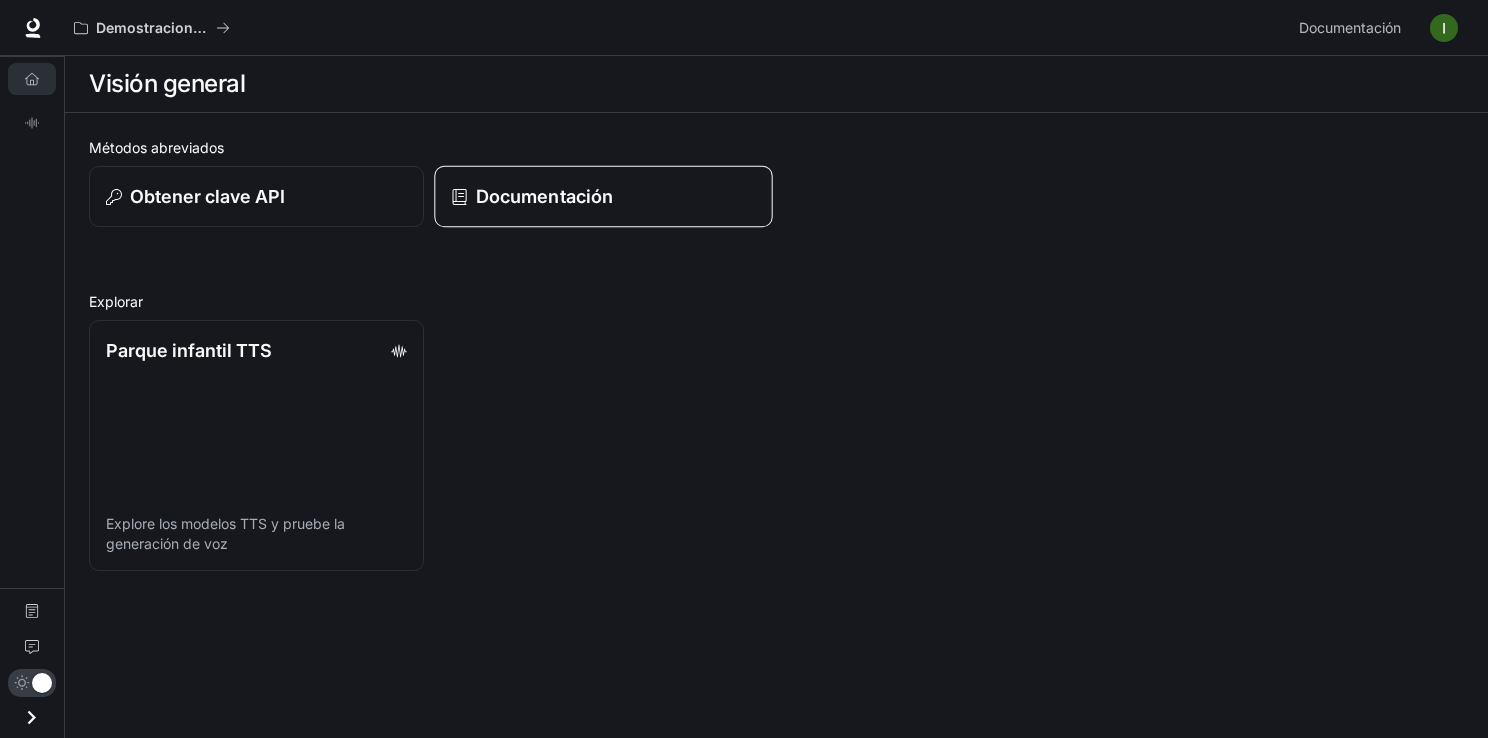 click on "Documentación" at bounding box center [603, 197] 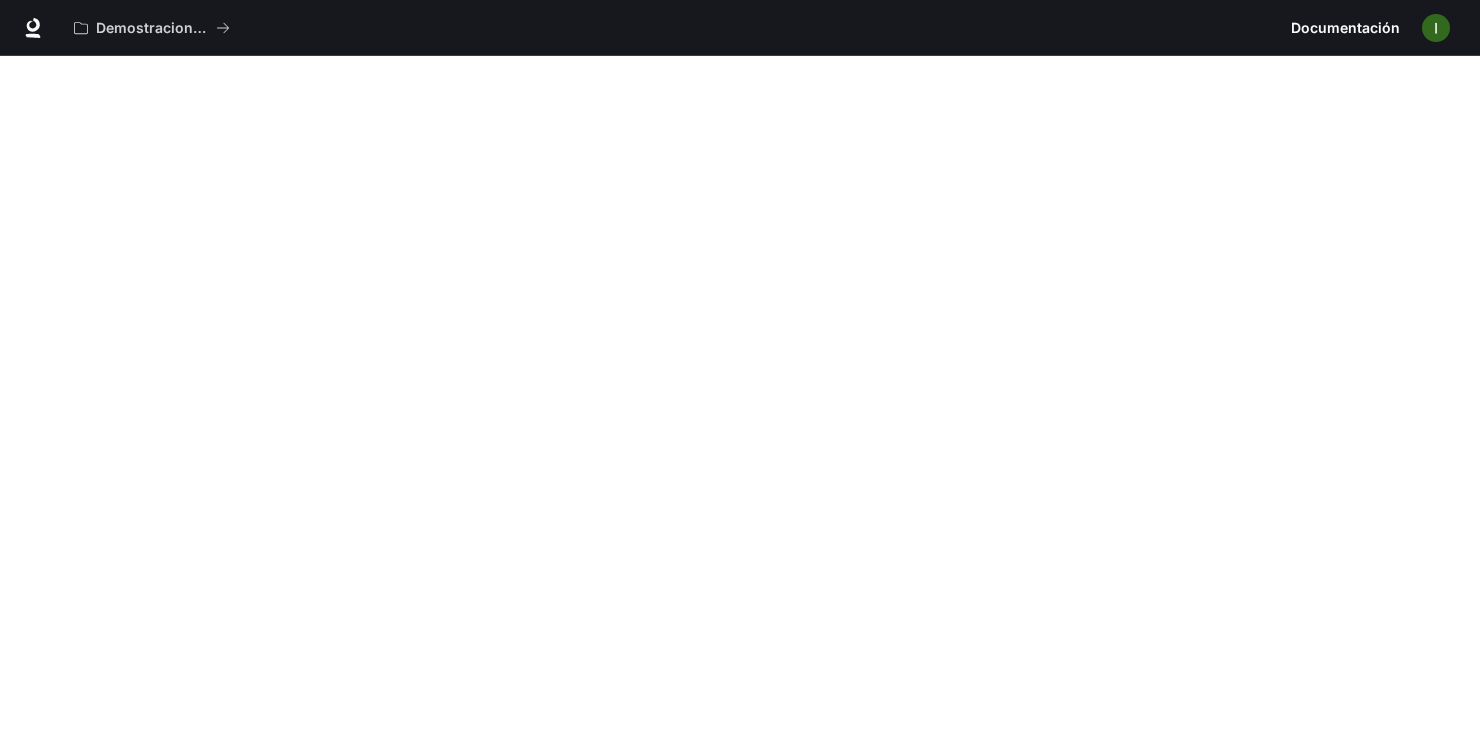 click on "Demostraciones de IA en el mundo Documentación Documentación" at bounding box center [740, 28] 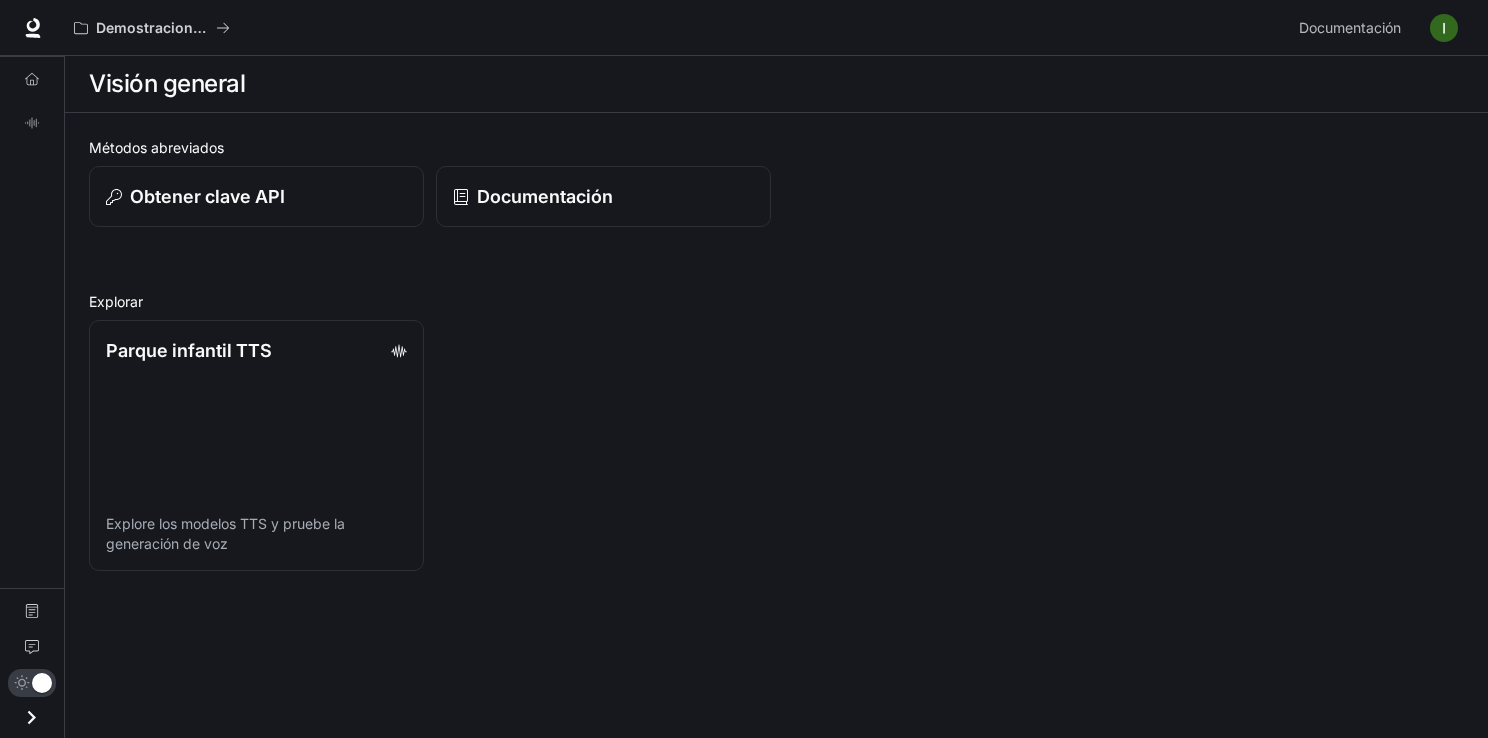 scroll, scrollTop: 0, scrollLeft: 0, axis: both 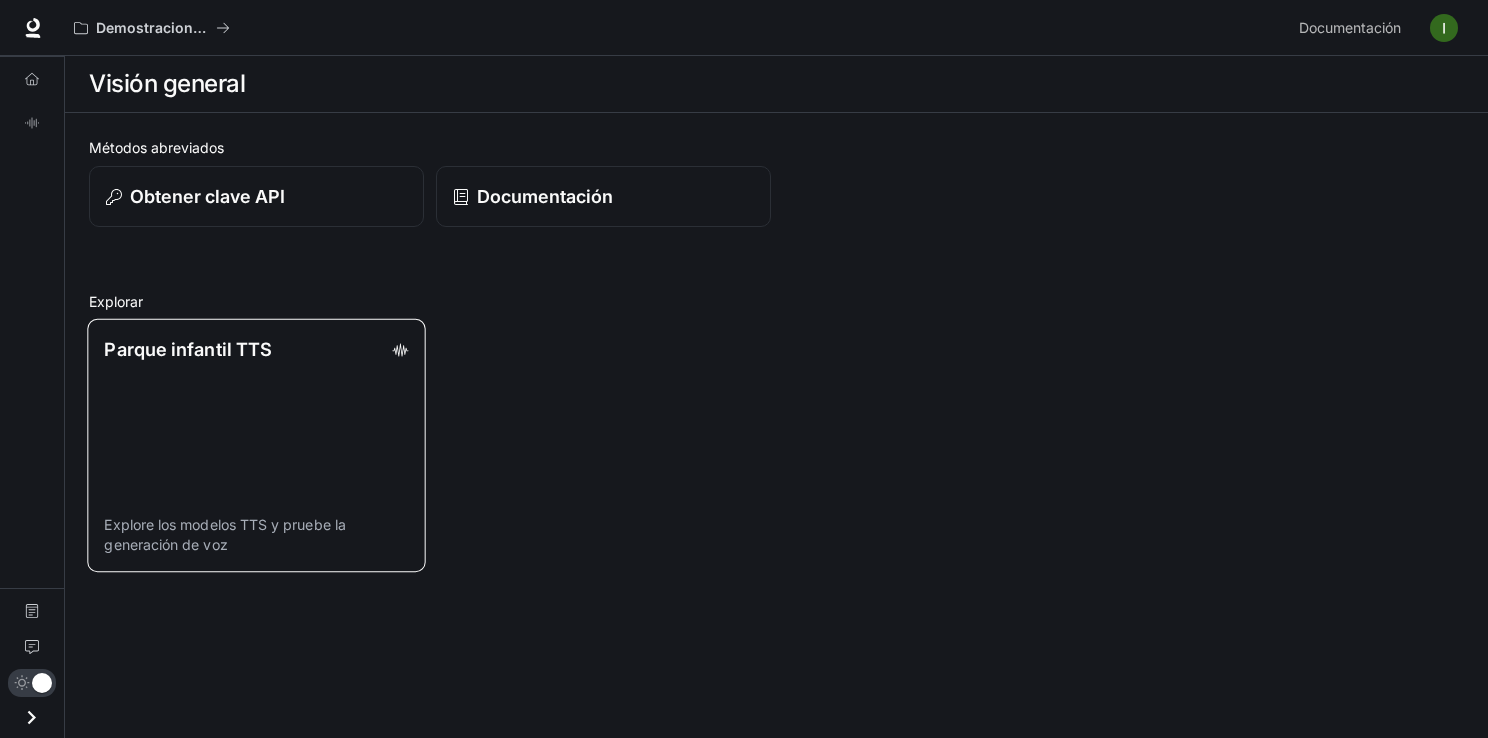 click on "Parque infantil TTS Explore los modelos TTS y pruebe la generación de voz" at bounding box center (256, 446) 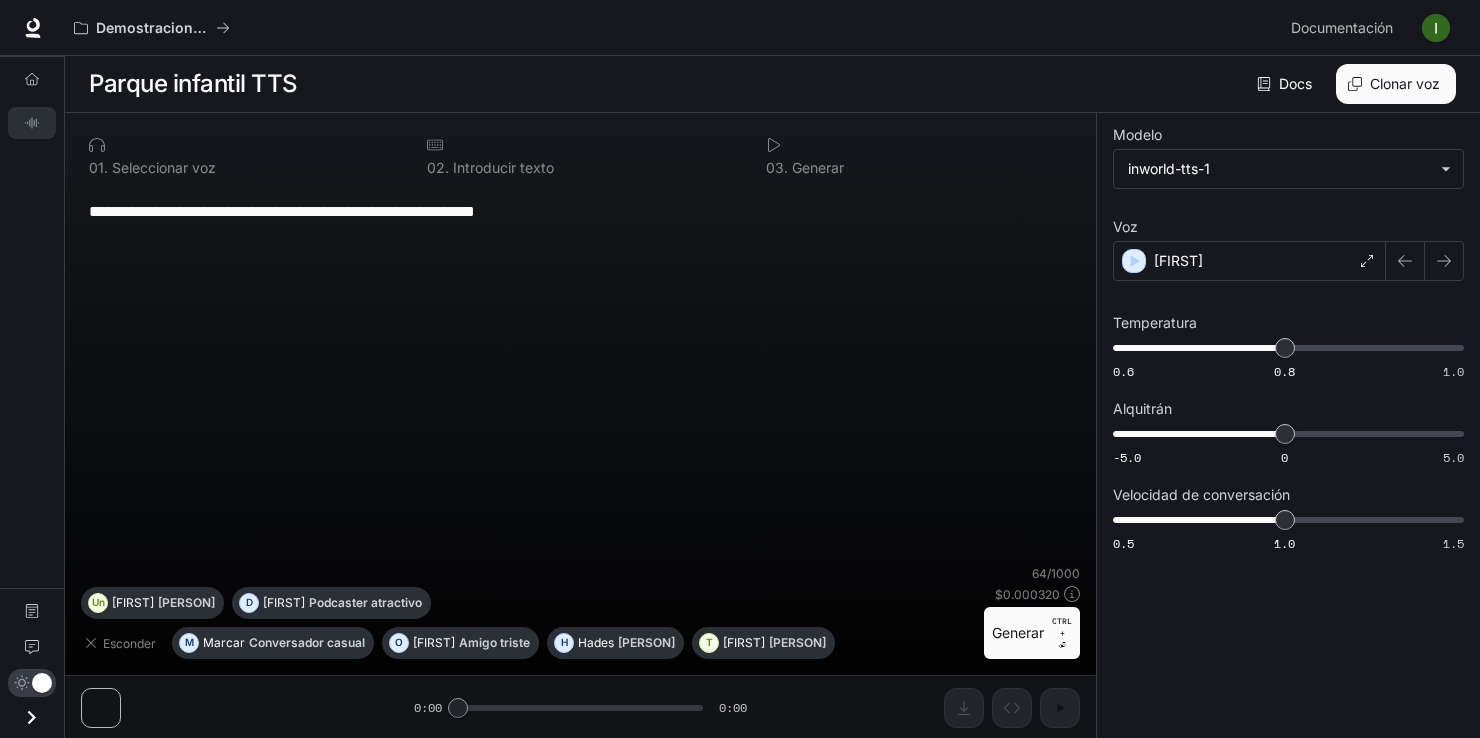 scroll, scrollTop: 0, scrollLeft: 0, axis: both 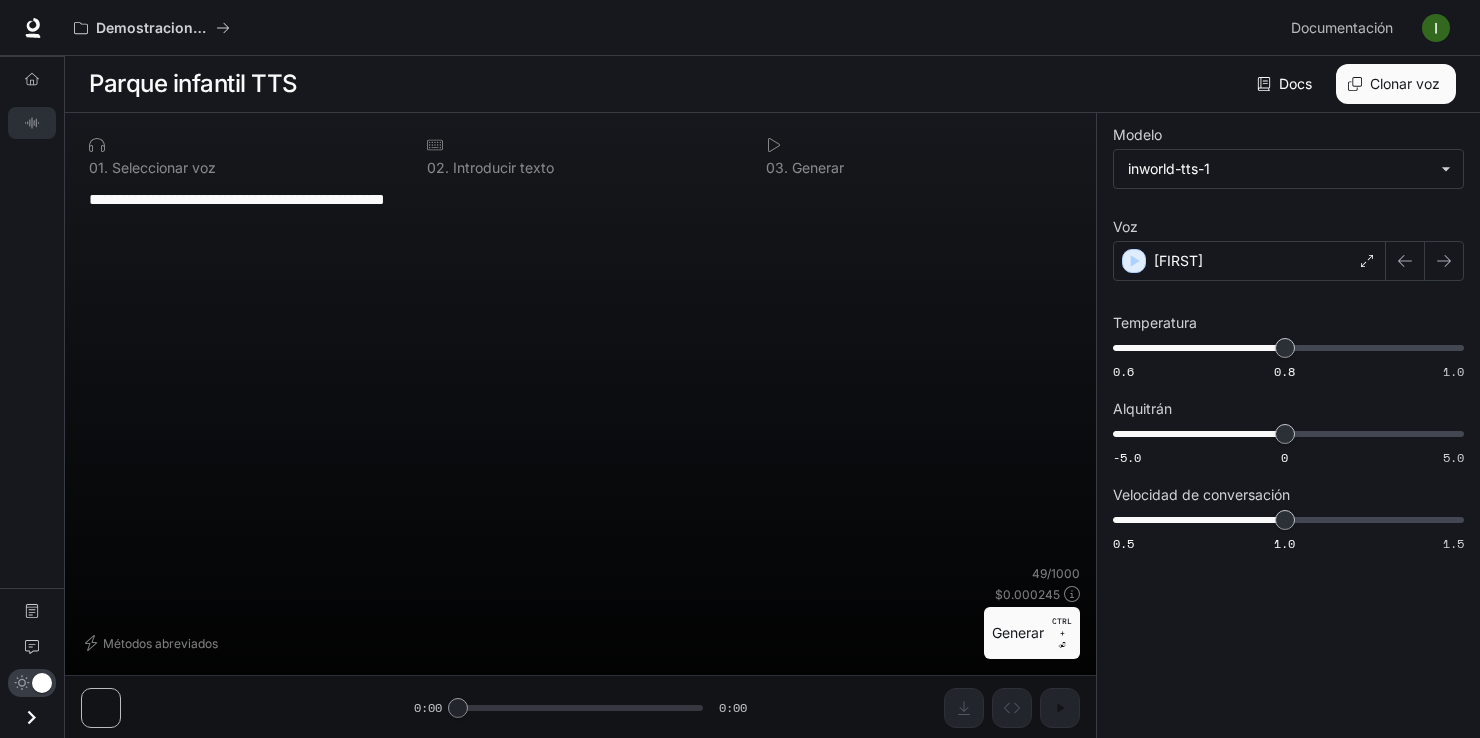 type on "**********" 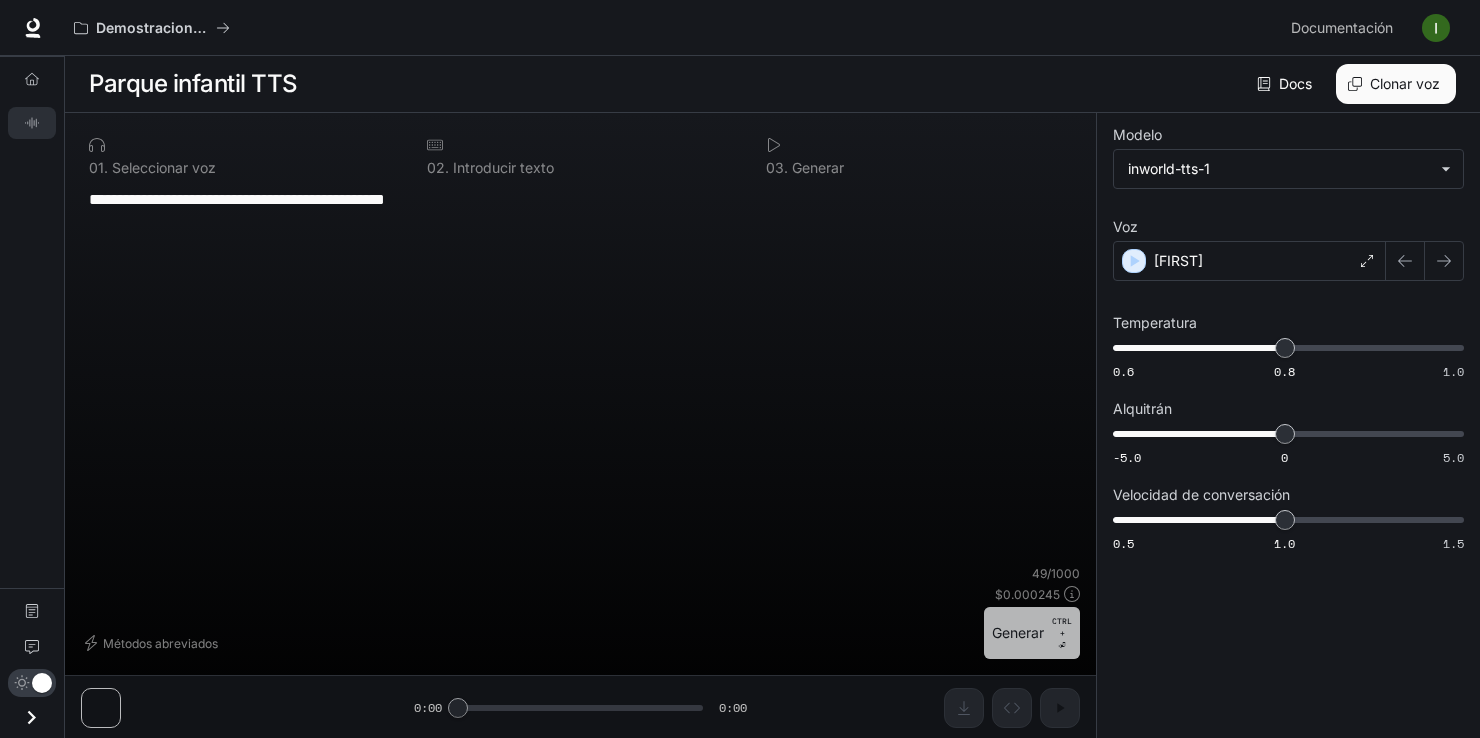 click on "Generar" at bounding box center [1018, 633] 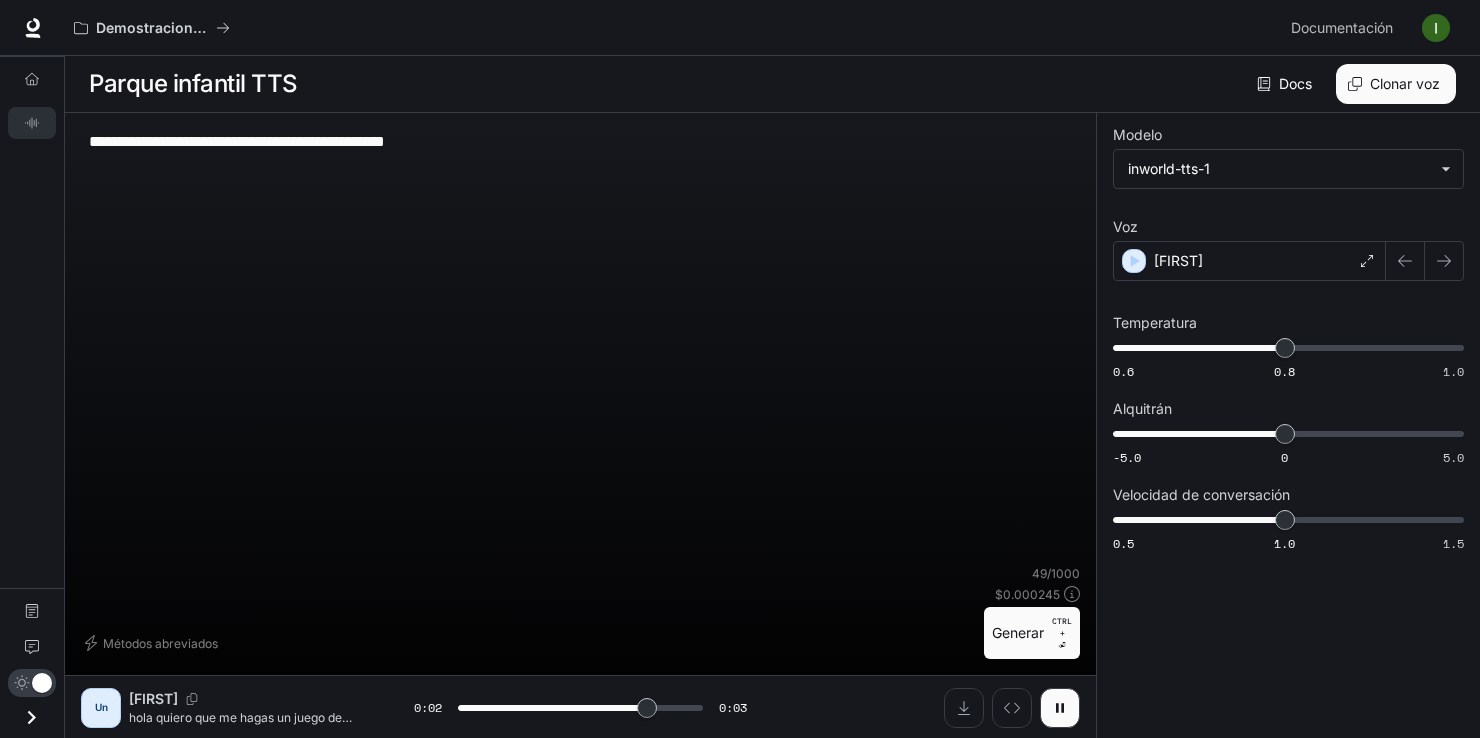 scroll, scrollTop: 0, scrollLeft: 0, axis: both 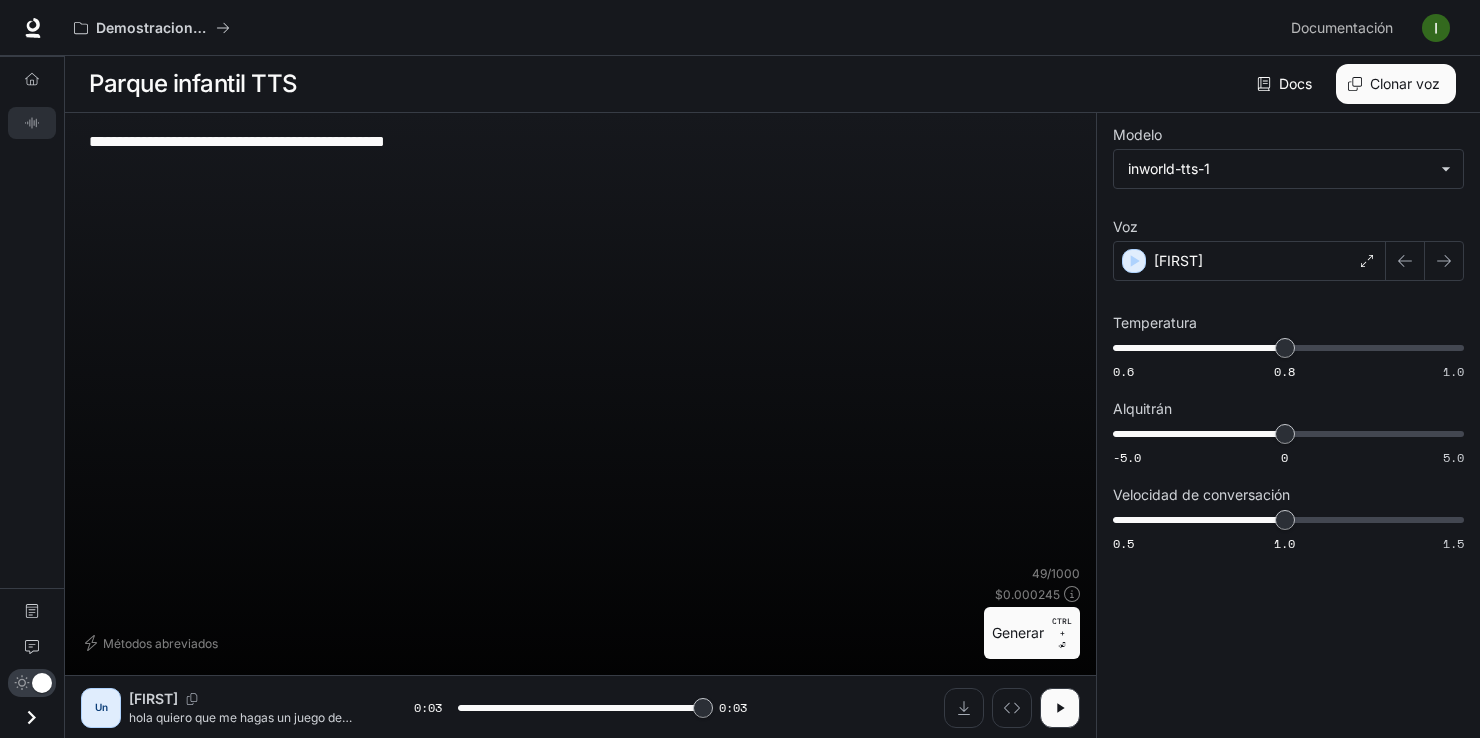 type on "*" 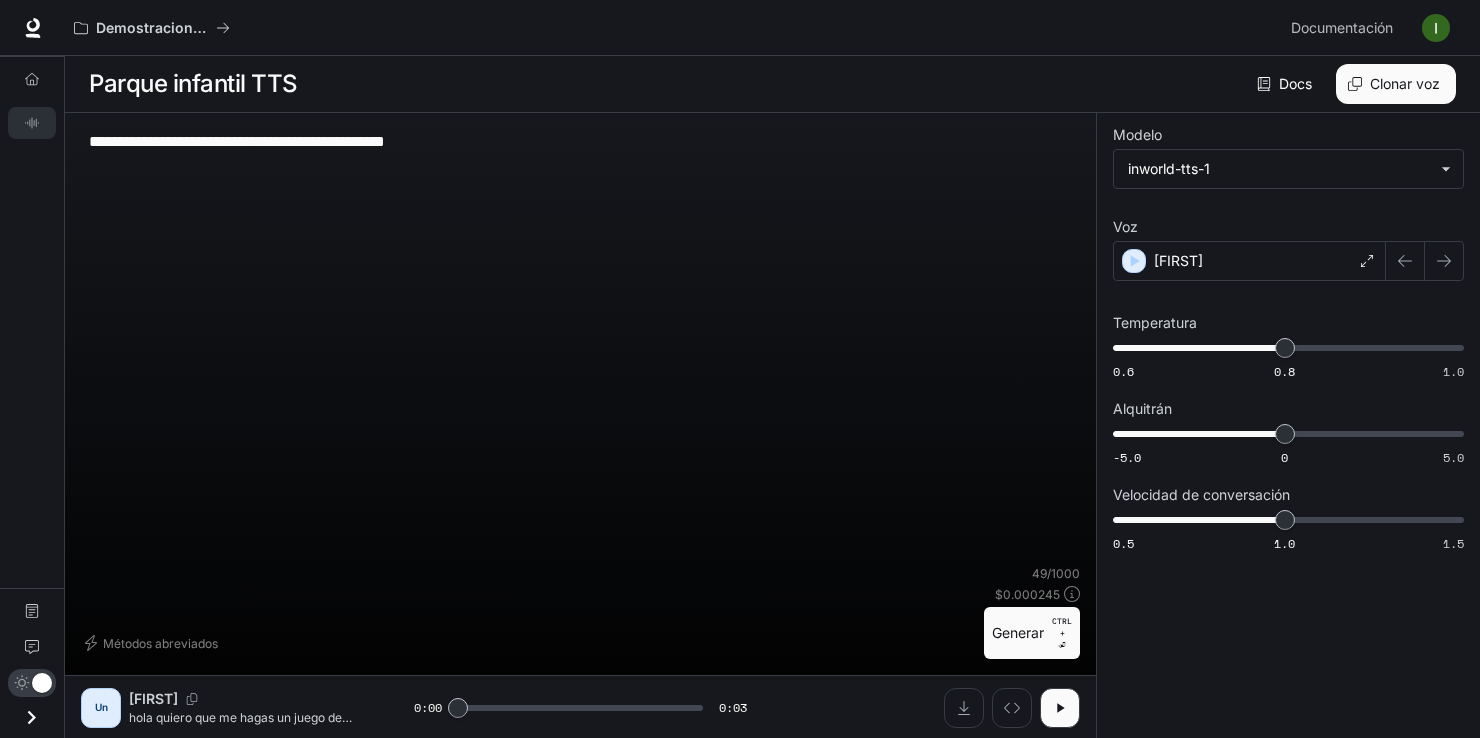 click on "**********" at bounding box center (1288, 342) 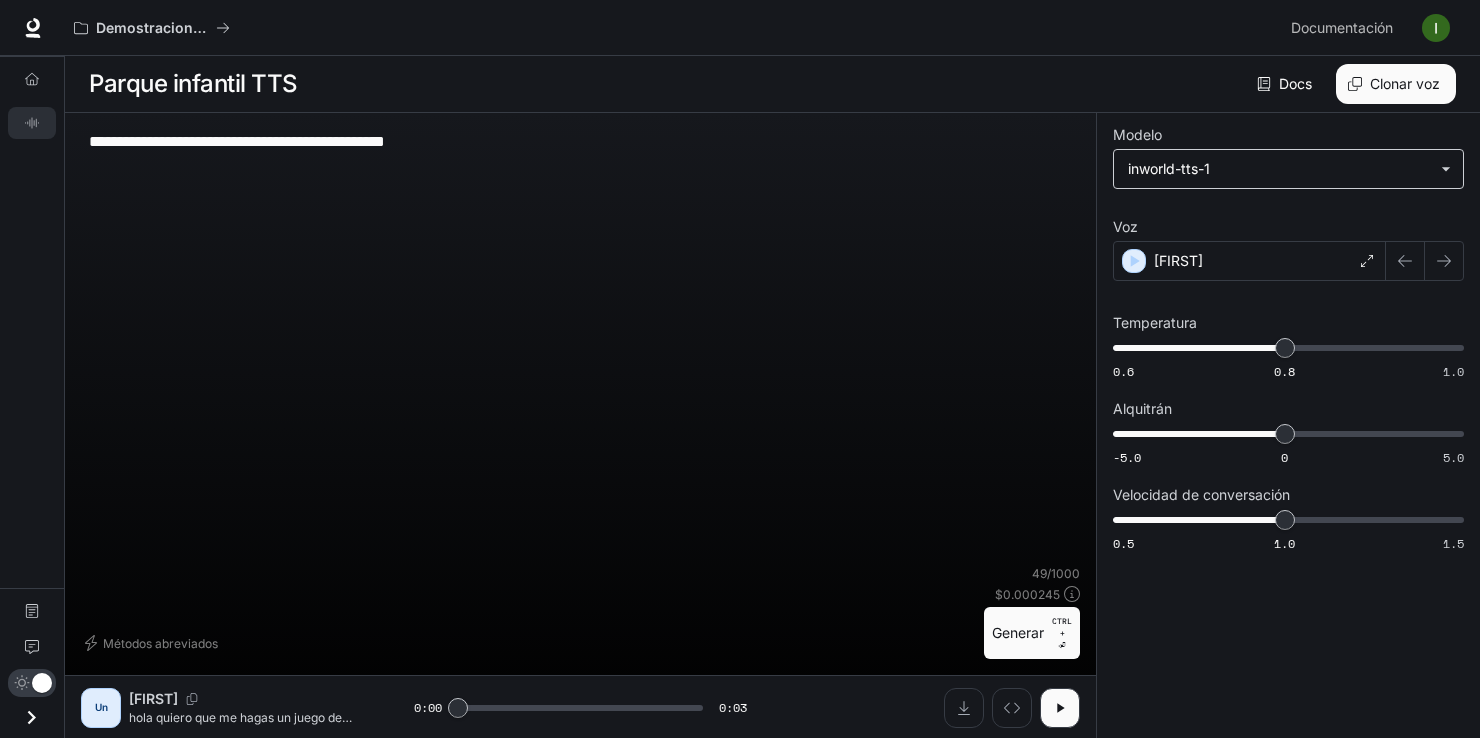 click on "**********" at bounding box center [740, 369] 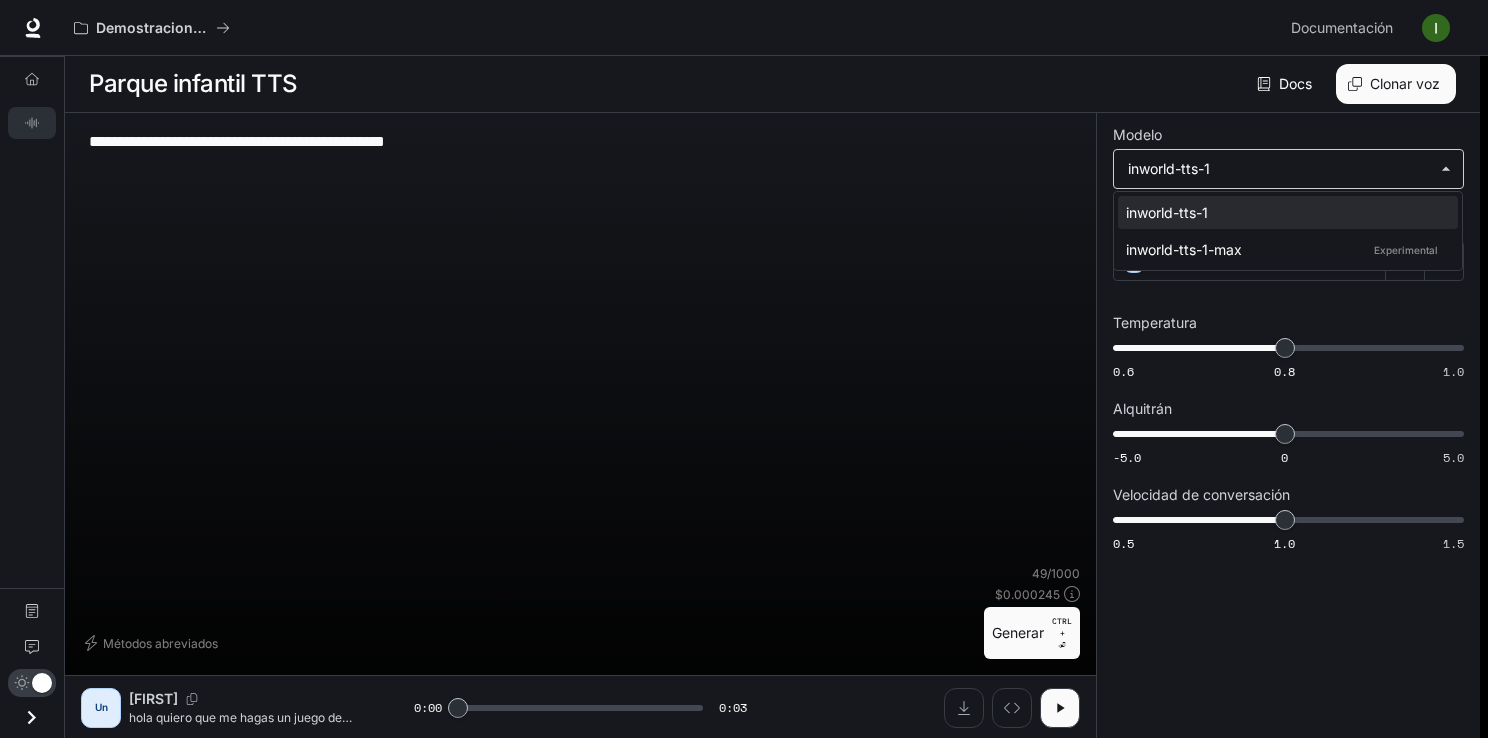 click at bounding box center [744, 369] 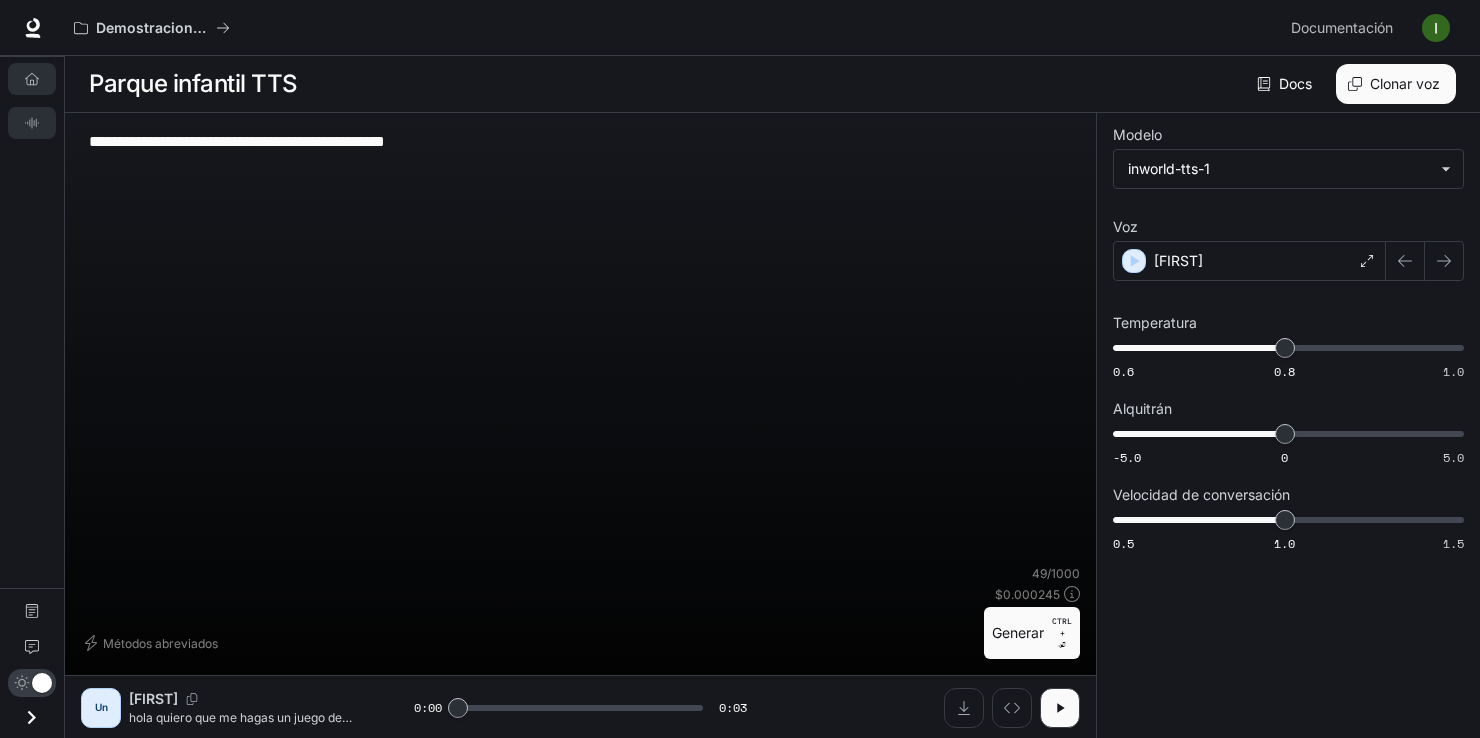 click on "Overview" at bounding box center [32, 79] 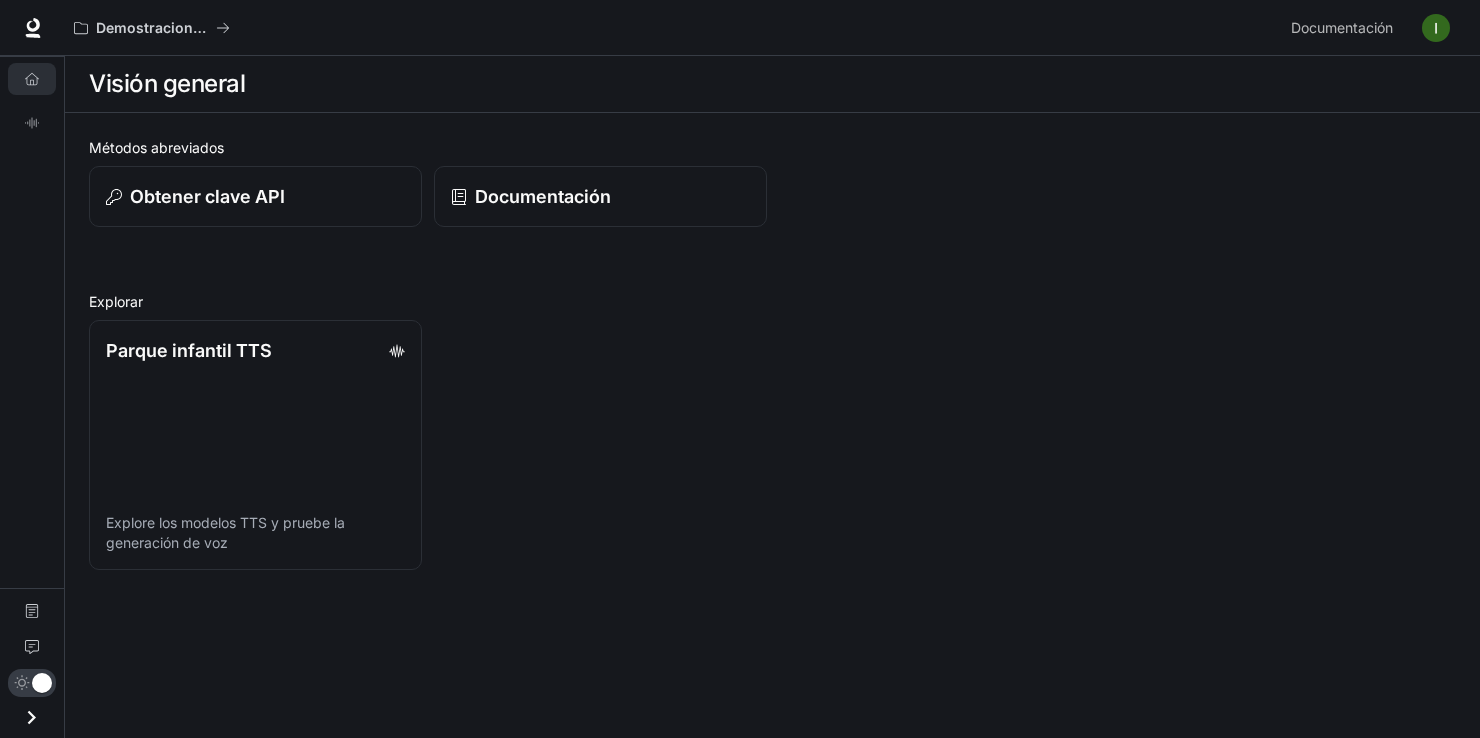 scroll, scrollTop: 0, scrollLeft: 0, axis: both 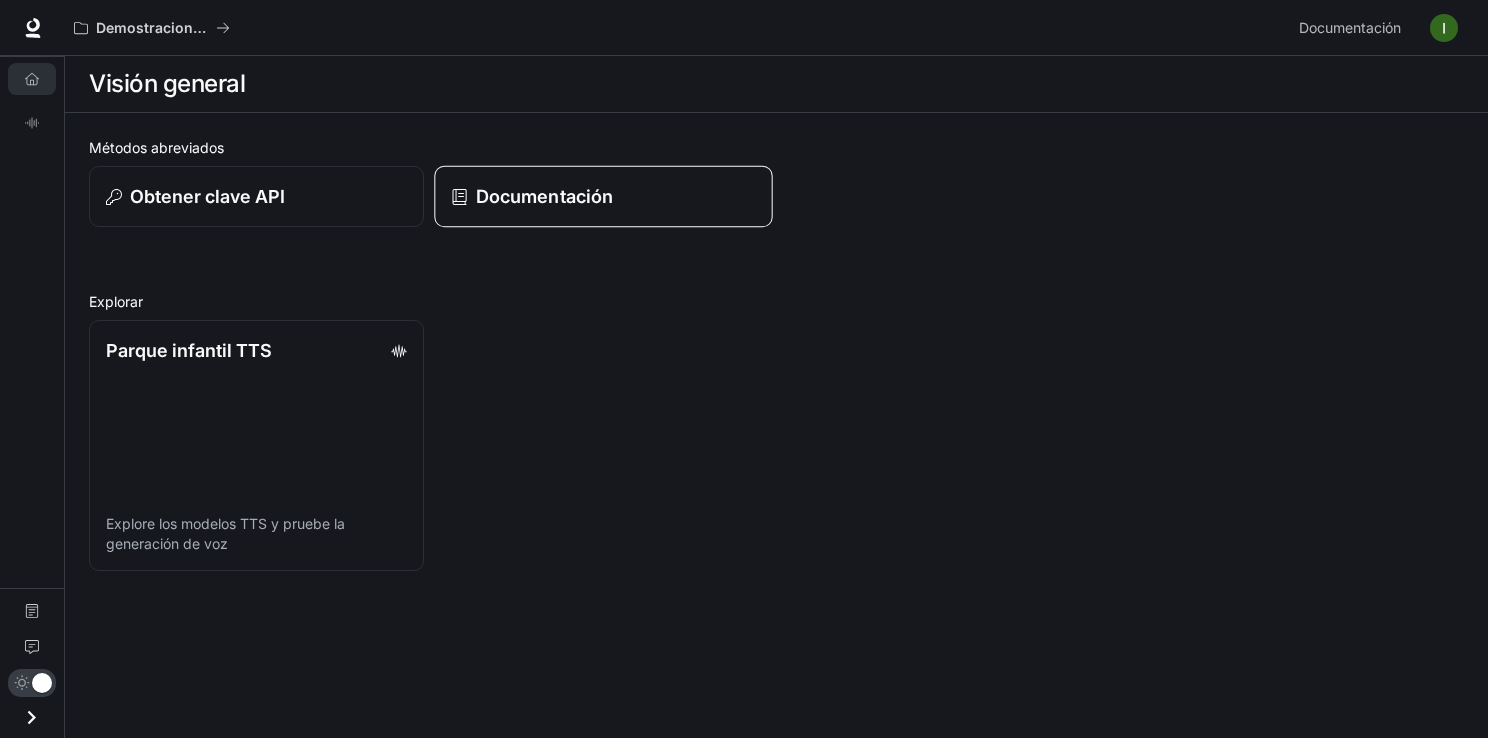 click on "Documentación" at bounding box center (543, 196) 